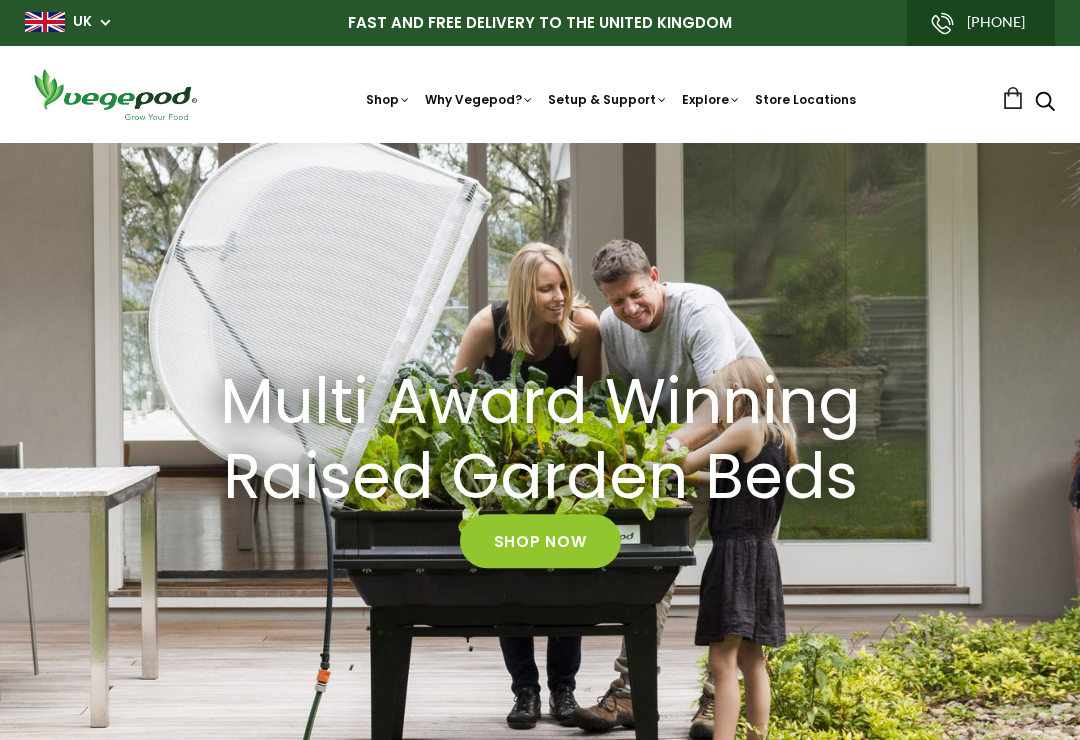 scroll, scrollTop: 0, scrollLeft: 0, axis: both 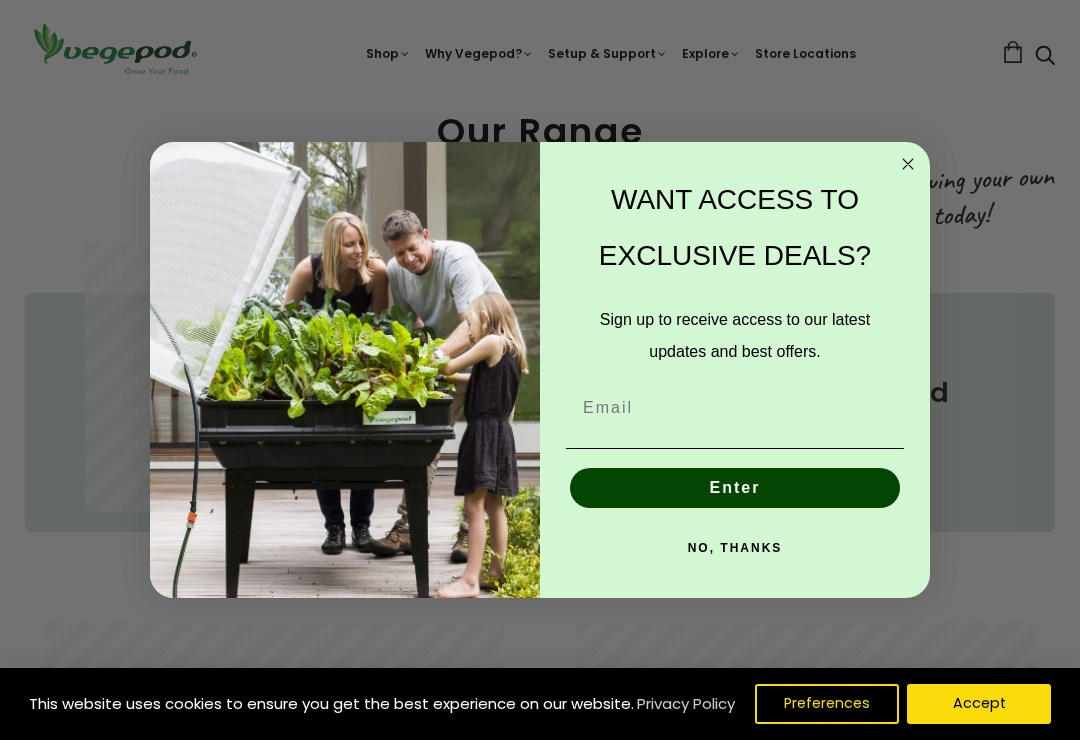 click 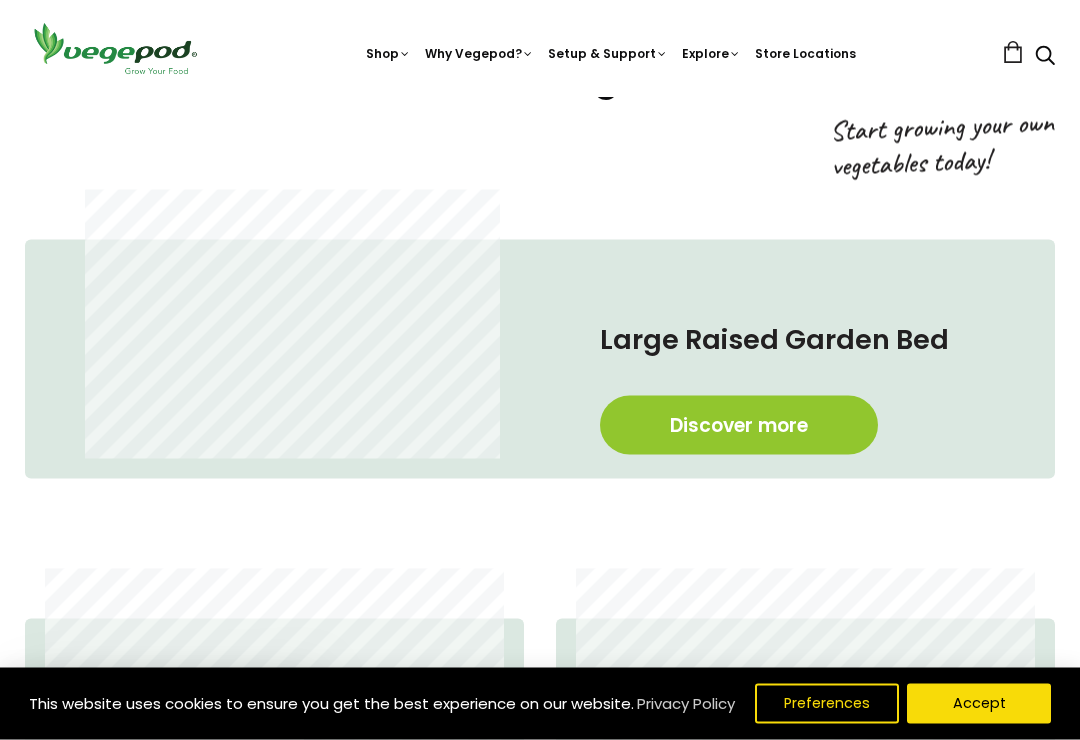 scroll, scrollTop: 967, scrollLeft: 0, axis: vertical 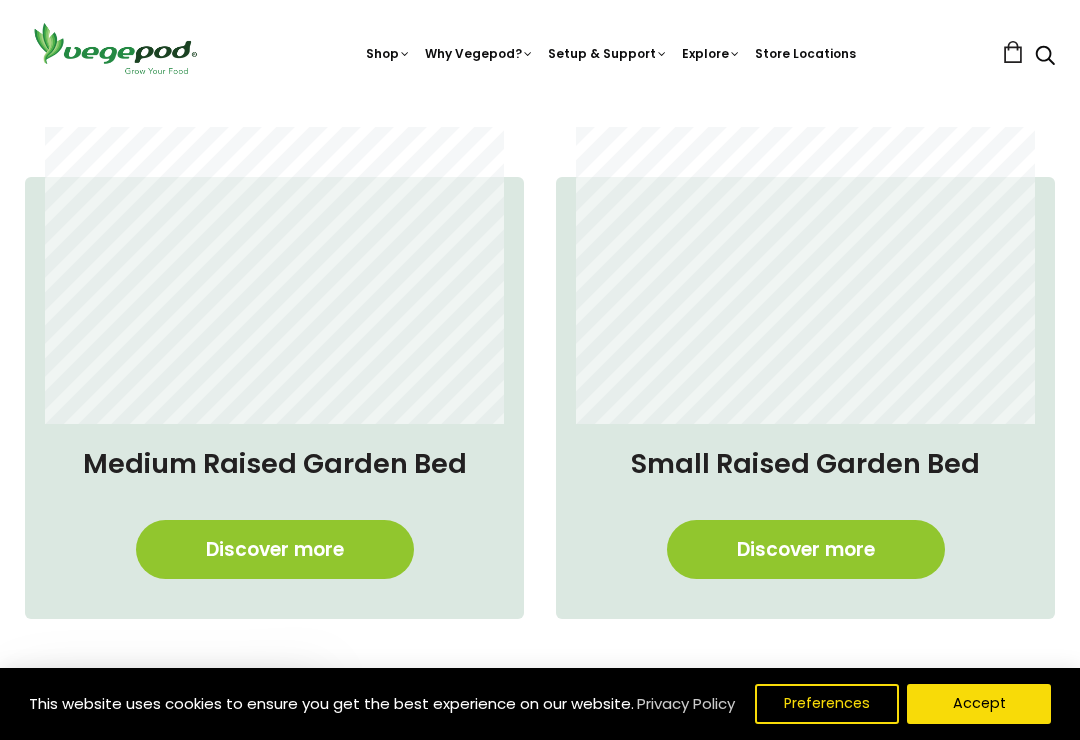 click on "Discover more" at bounding box center [275, 549] 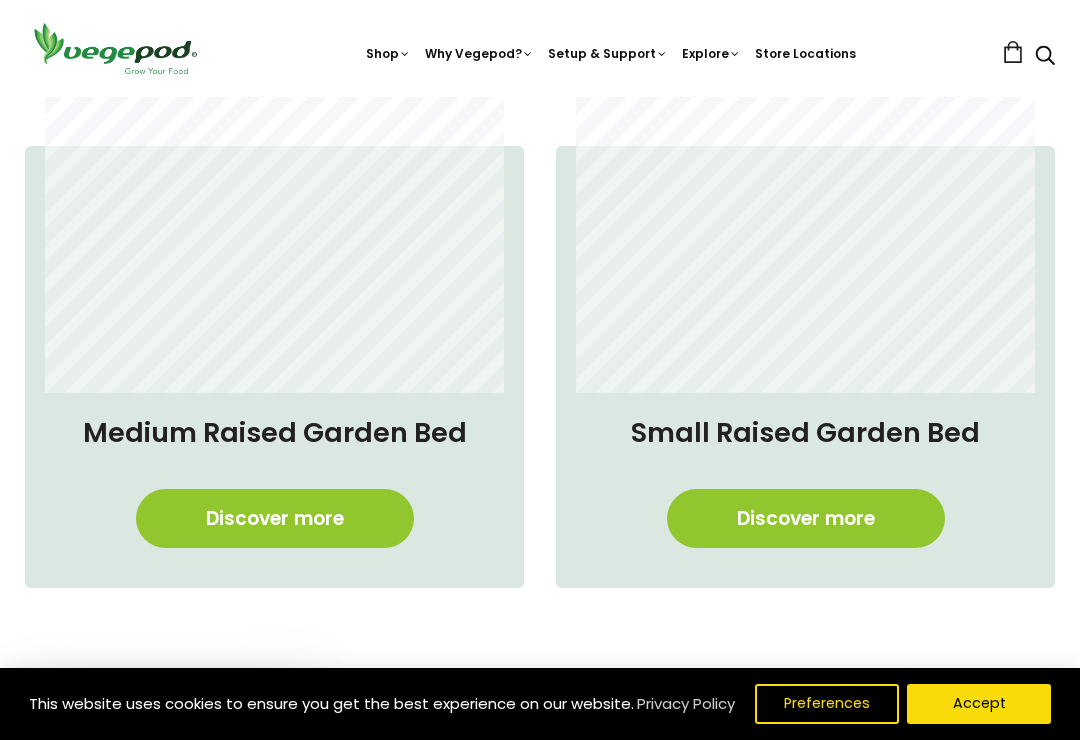 scroll, scrollTop: 0, scrollLeft: 1352, axis: horizontal 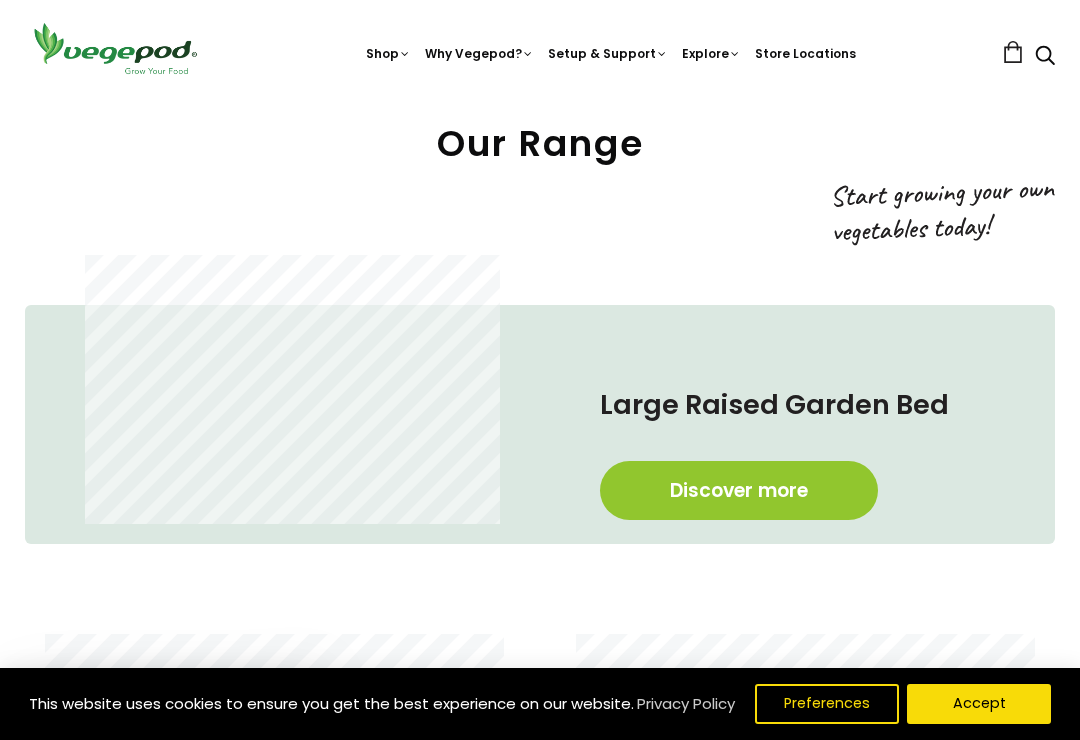 click on "Discover more" at bounding box center (739, 490) 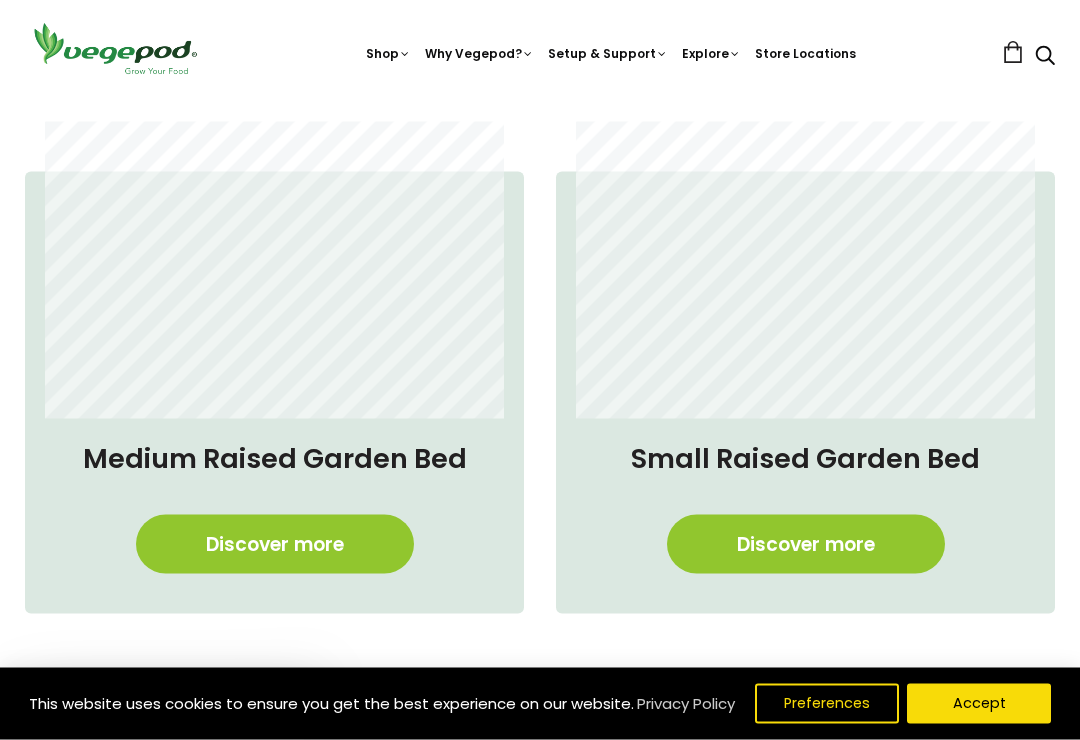 scroll, scrollTop: 1242, scrollLeft: 0, axis: vertical 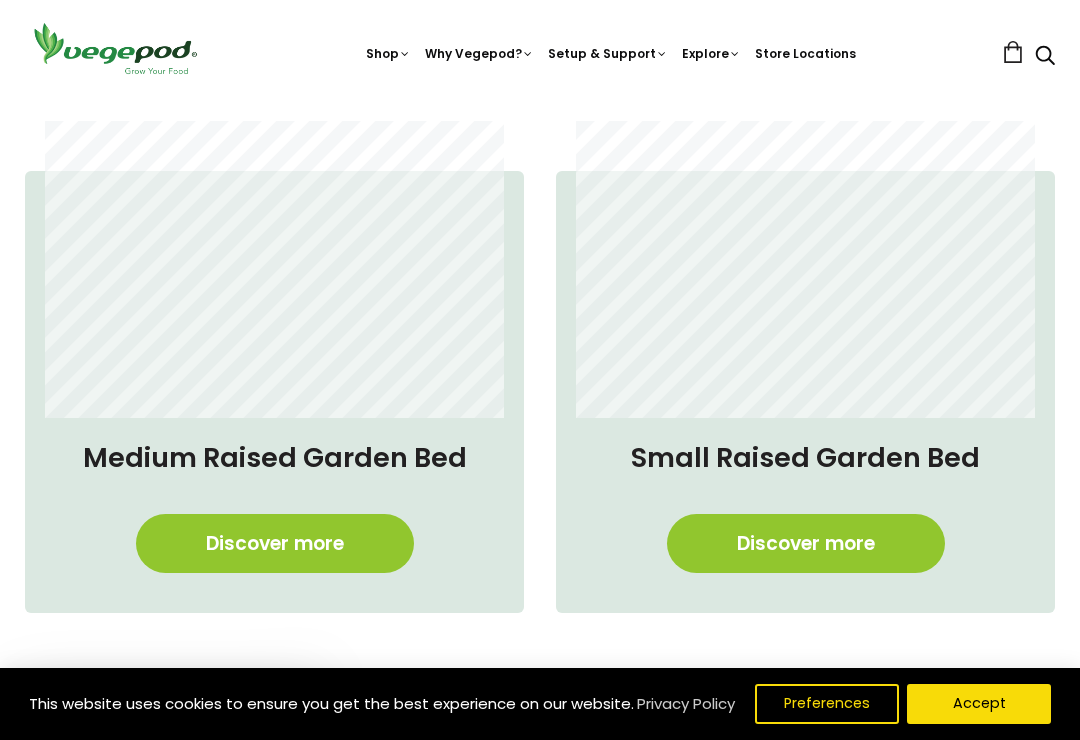 click on "Discover more" at bounding box center [275, 543] 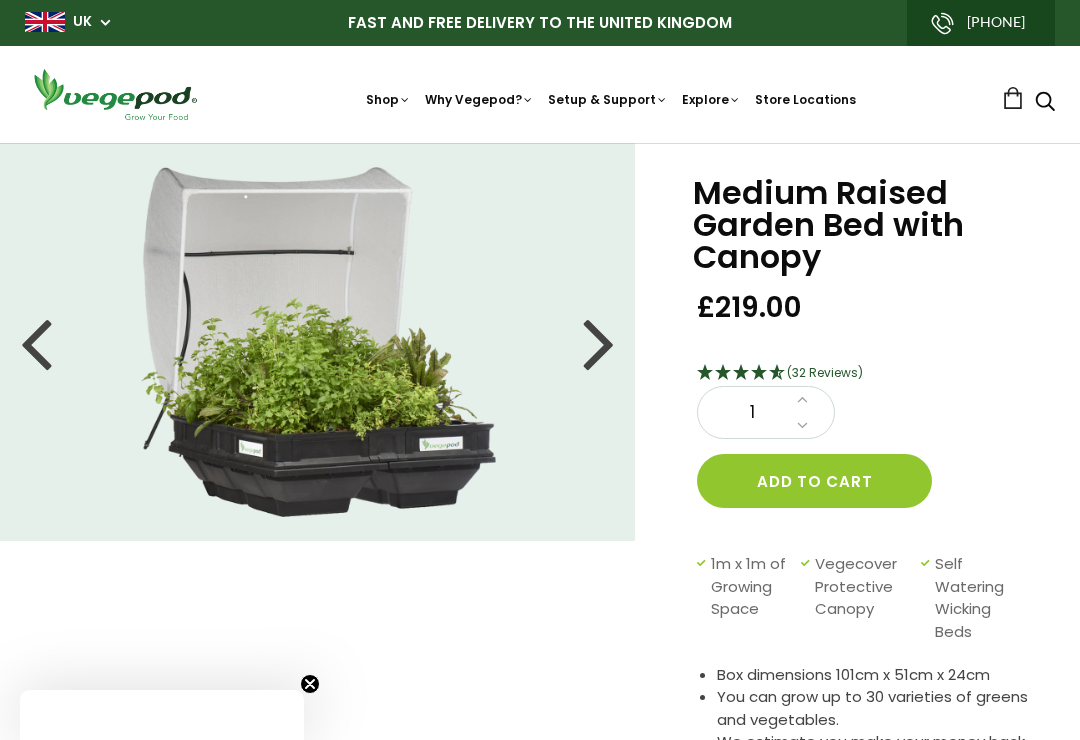 scroll, scrollTop: 0, scrollLeft: 0, axis: both 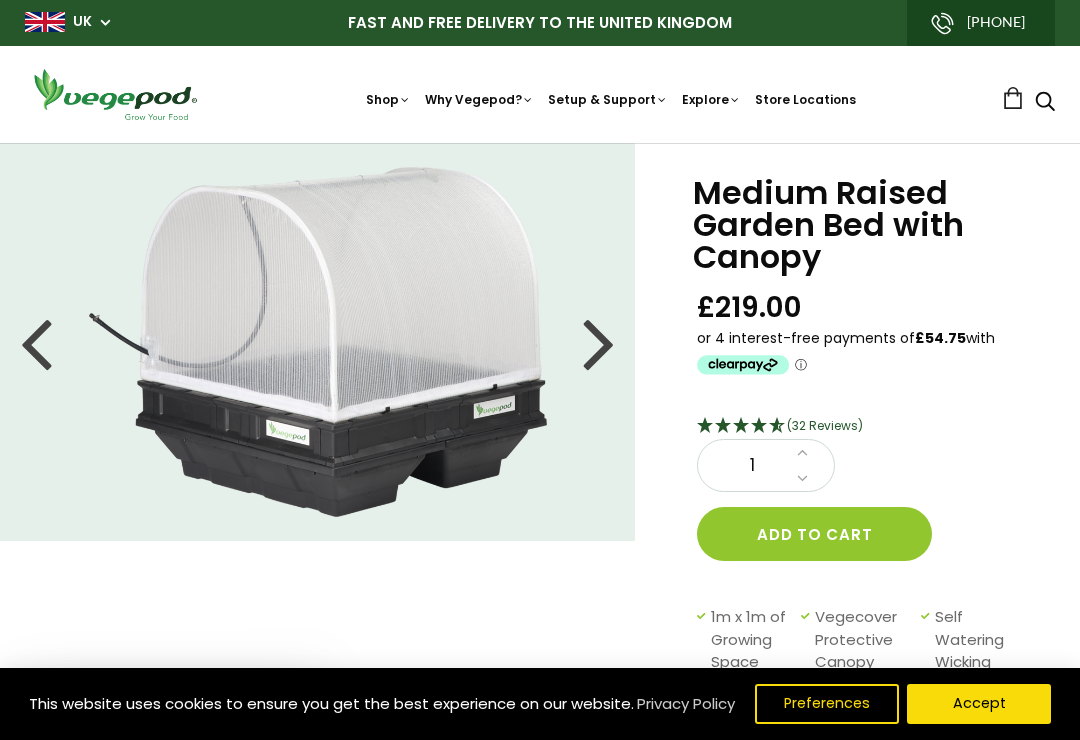 click at bounding box center (599, 342) 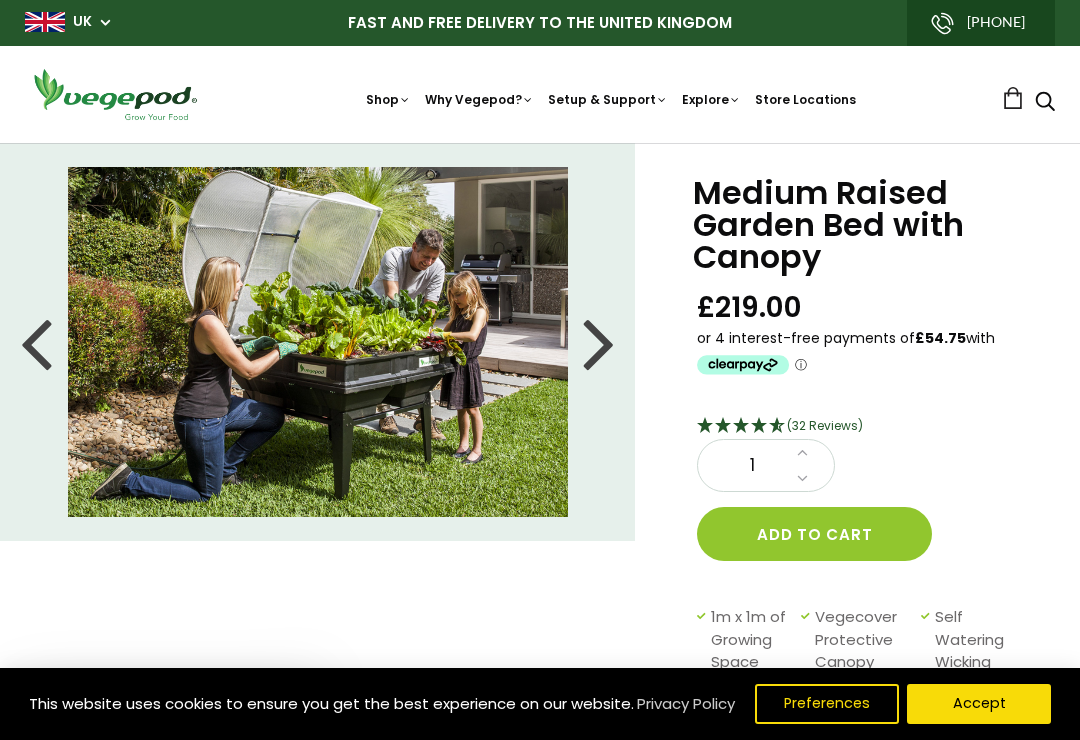 click at bounding box center (599, 342) 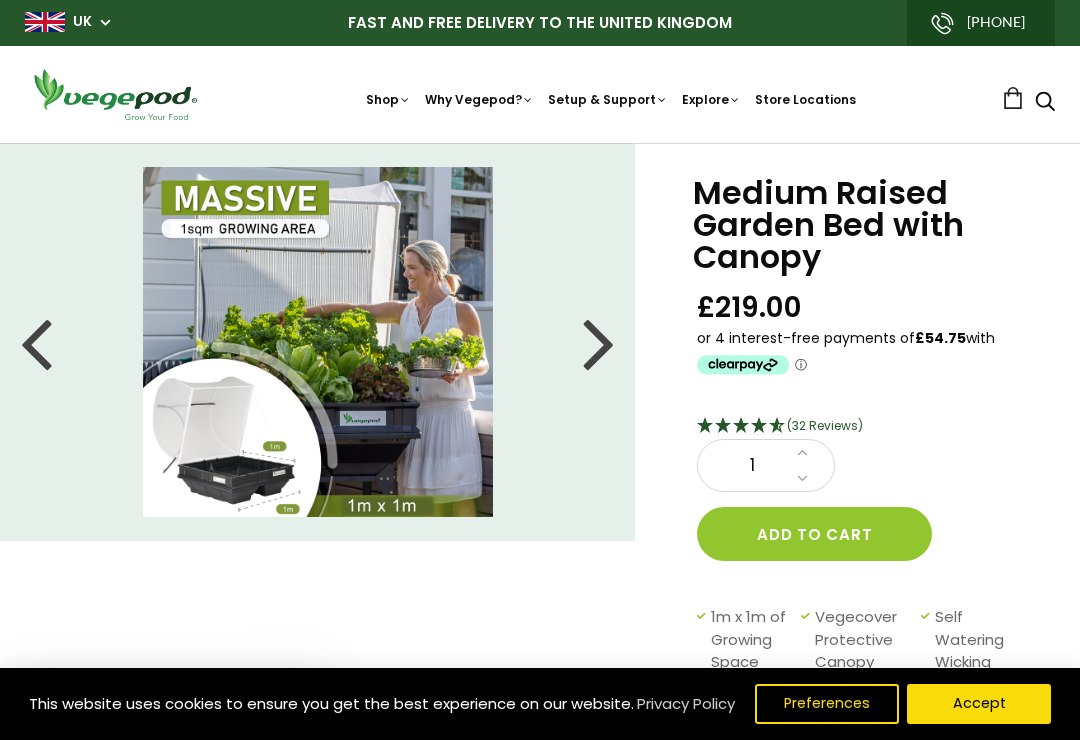 click at bounding box center (599, 342) 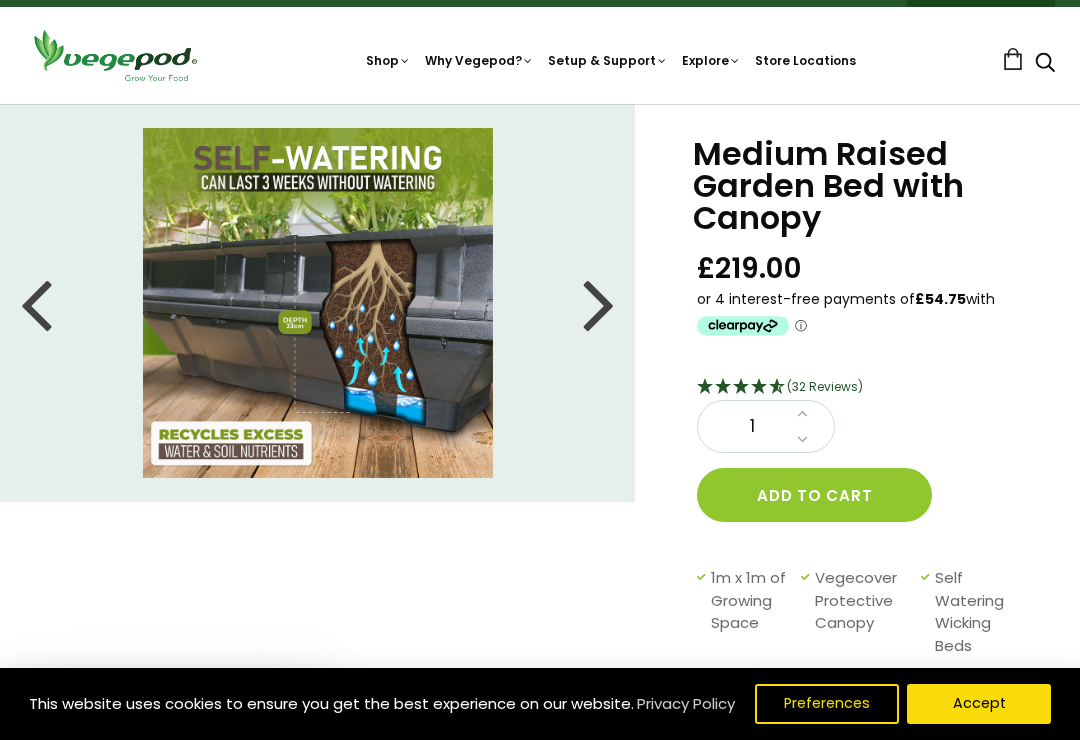 scroll, scrollTop: 0, scrollLeft: 0, axis: both 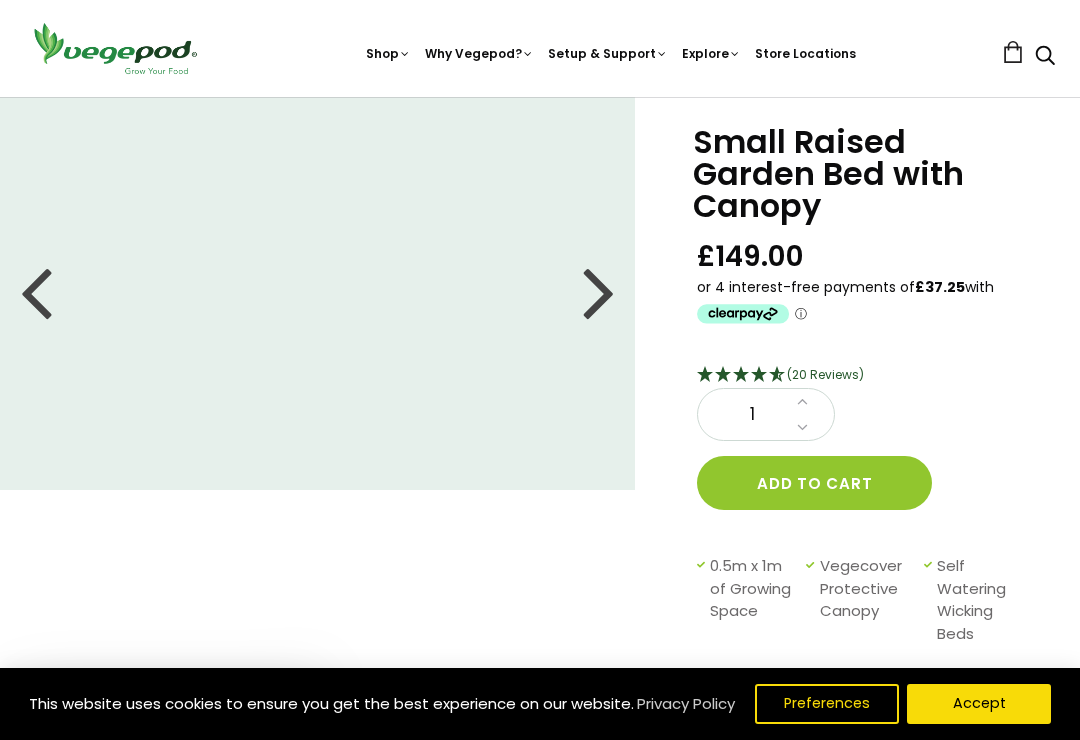 click at bounding box center (599, 291) 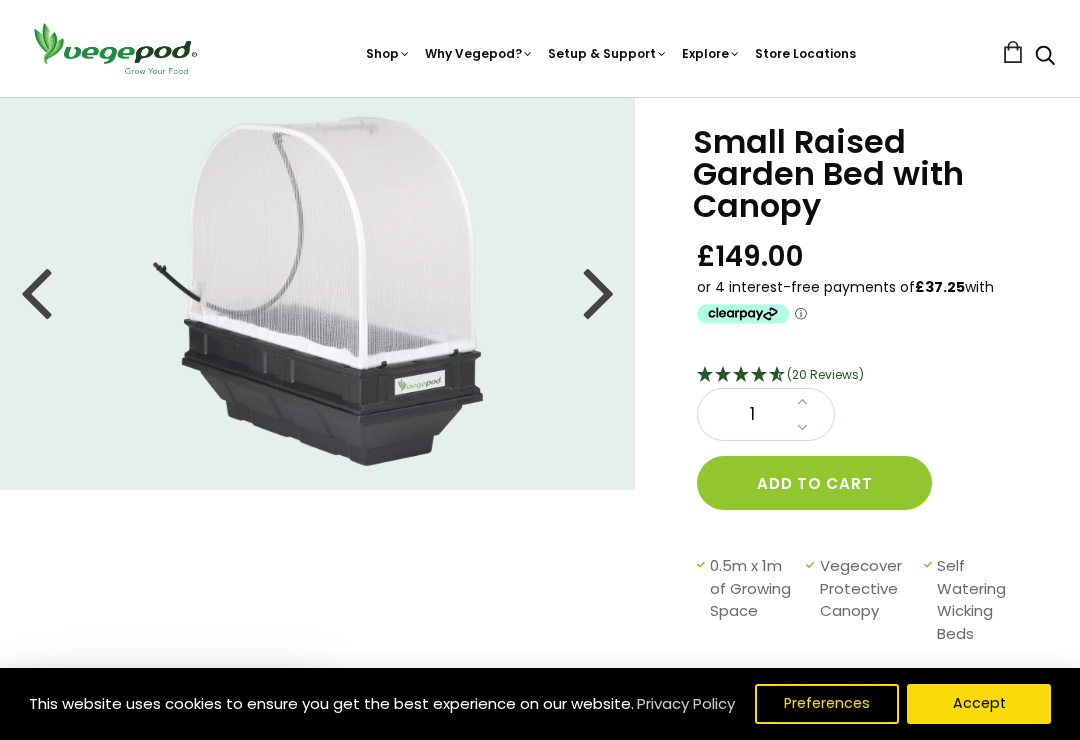click at bounding box center [318, 291] 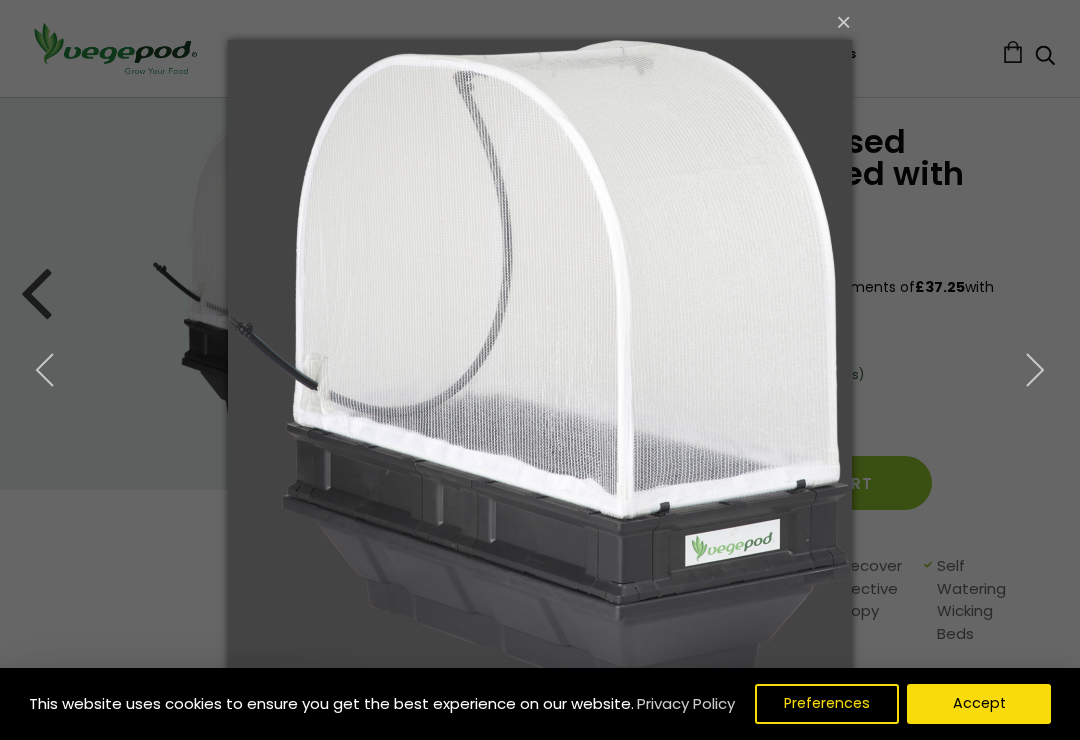click 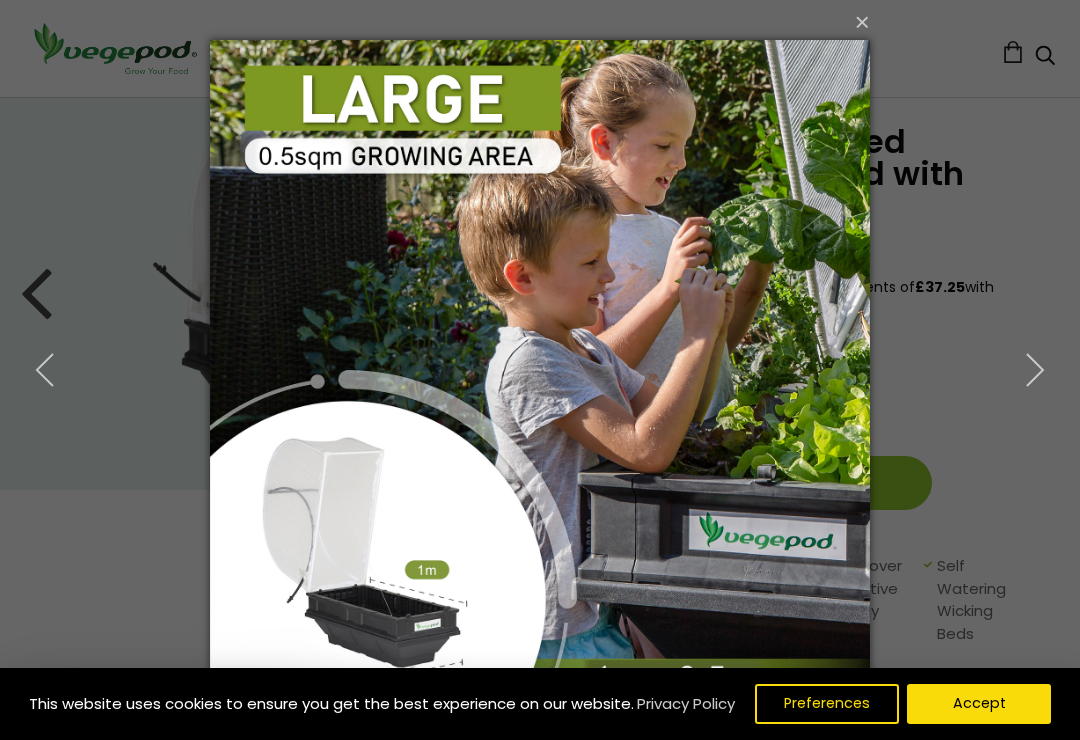 click 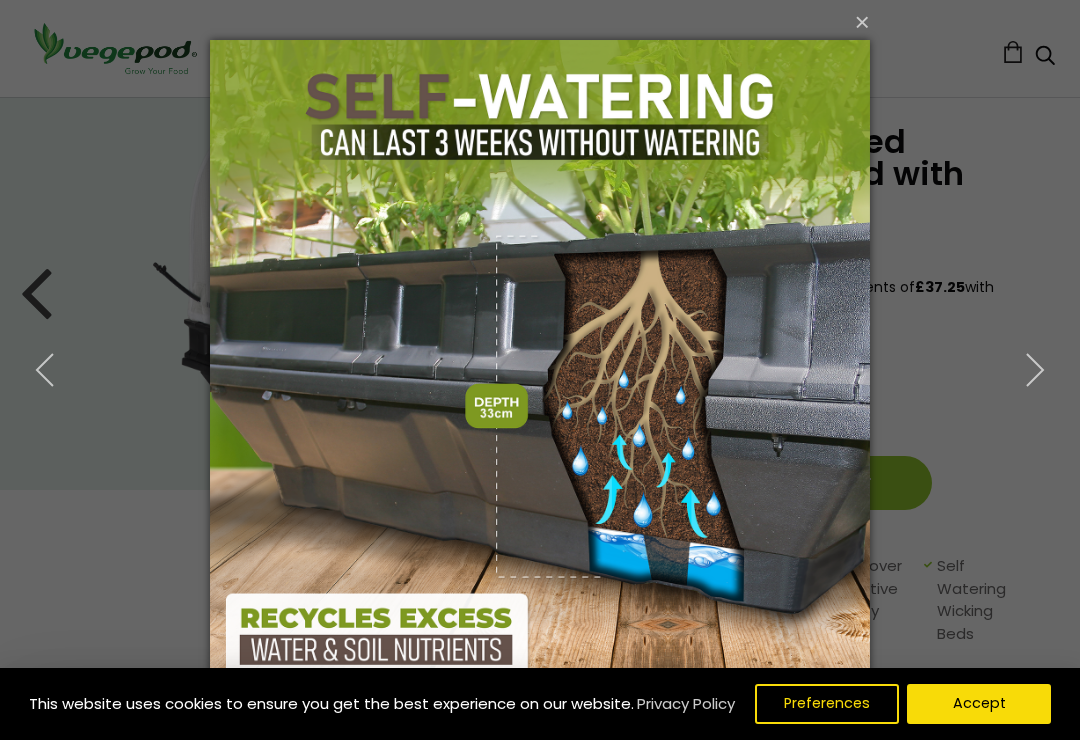 click 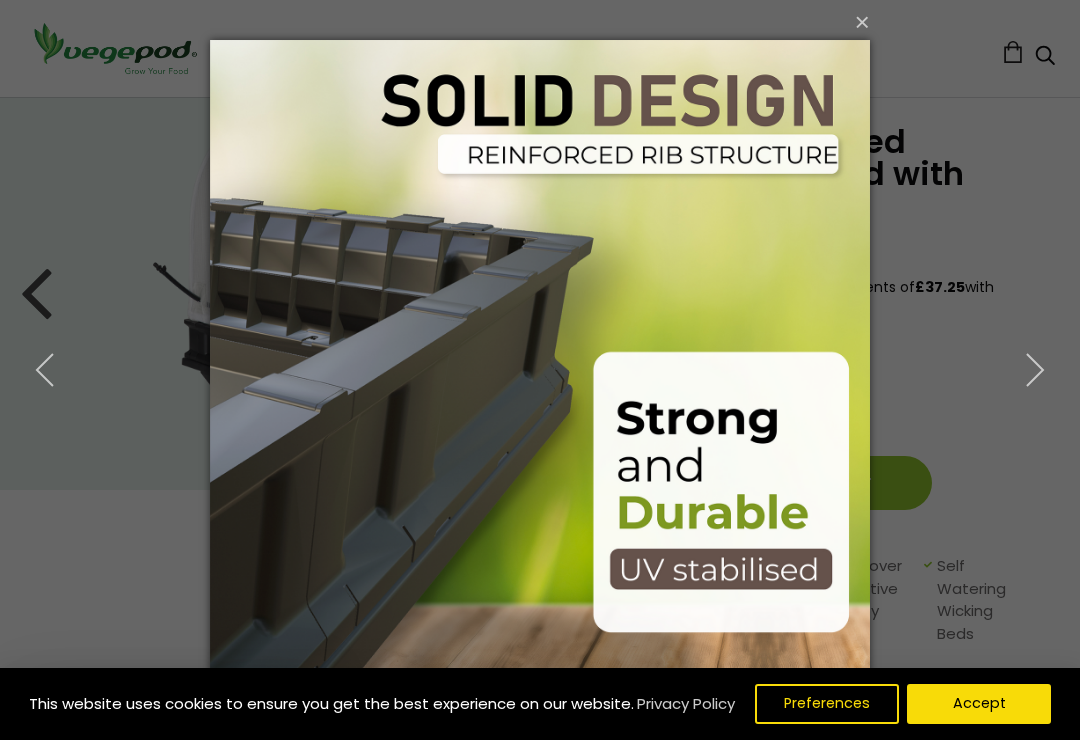 click 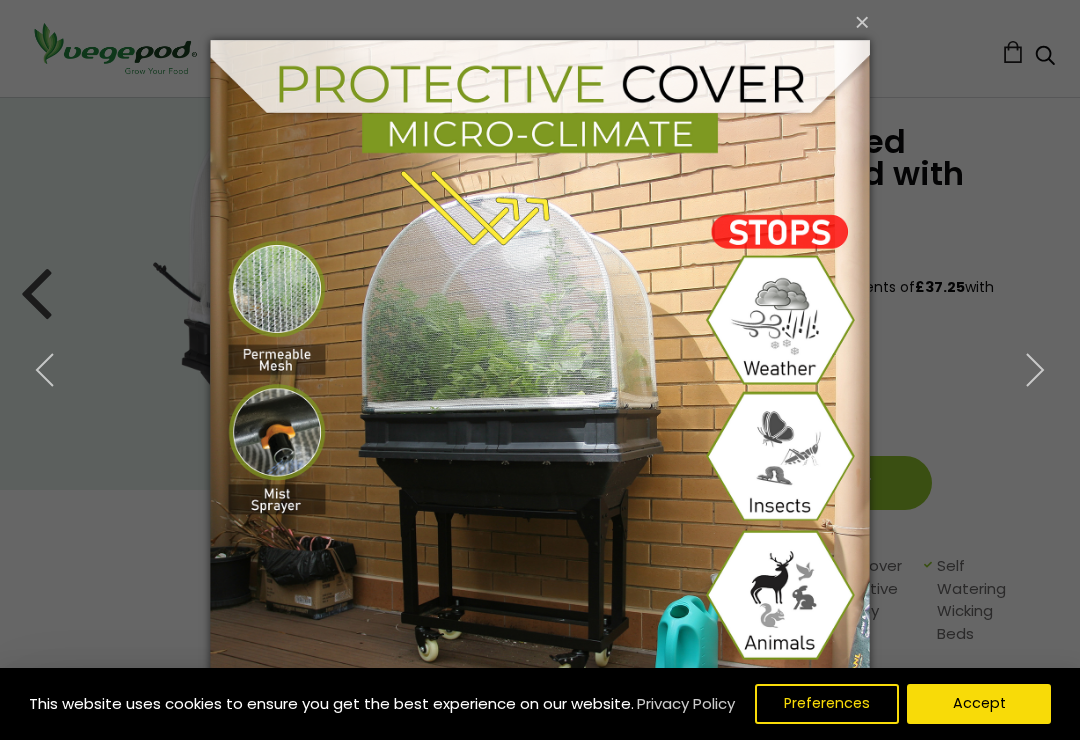 click 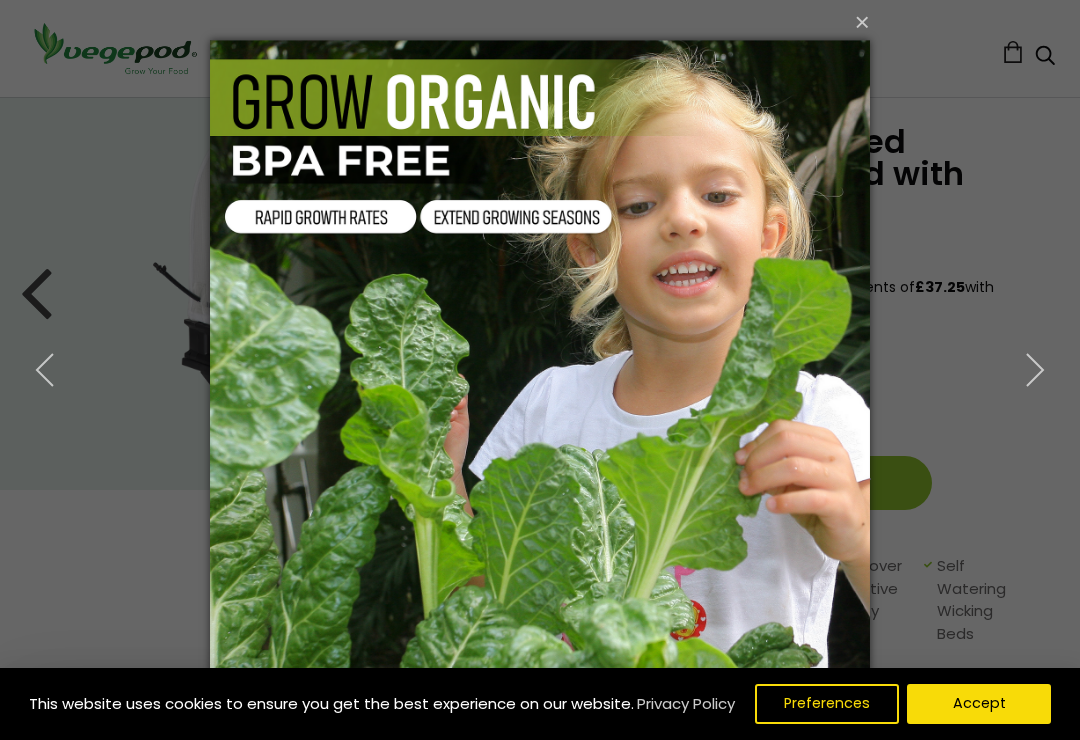 click 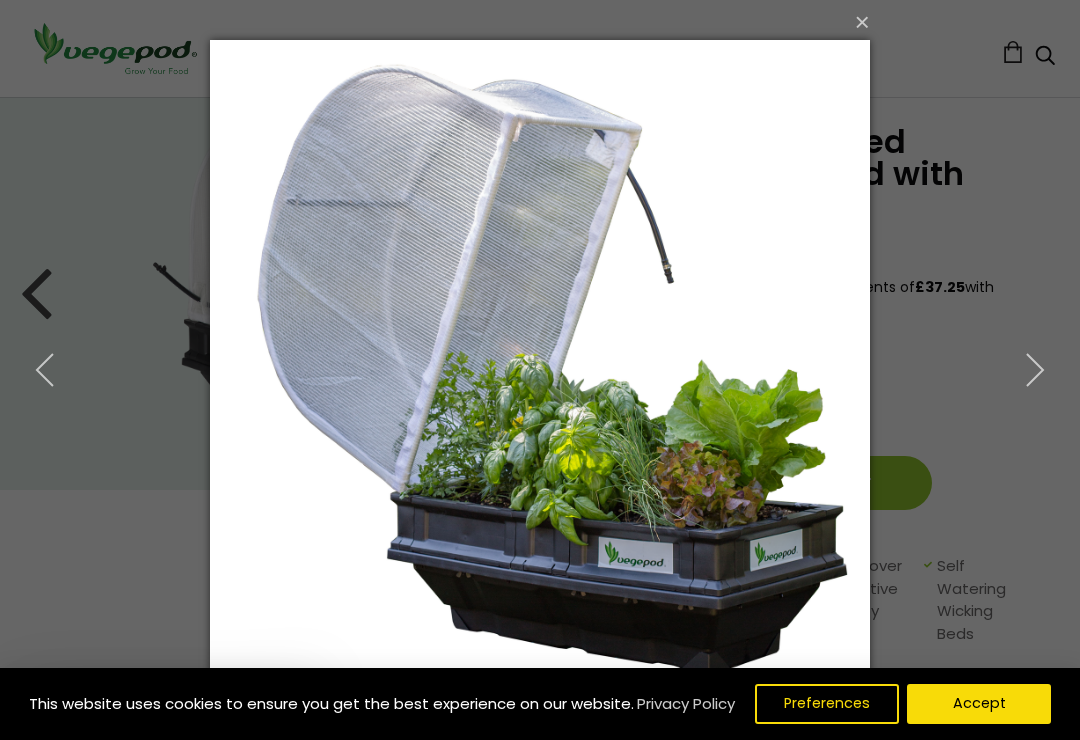 click on "×" at bounding box center [546, 22] 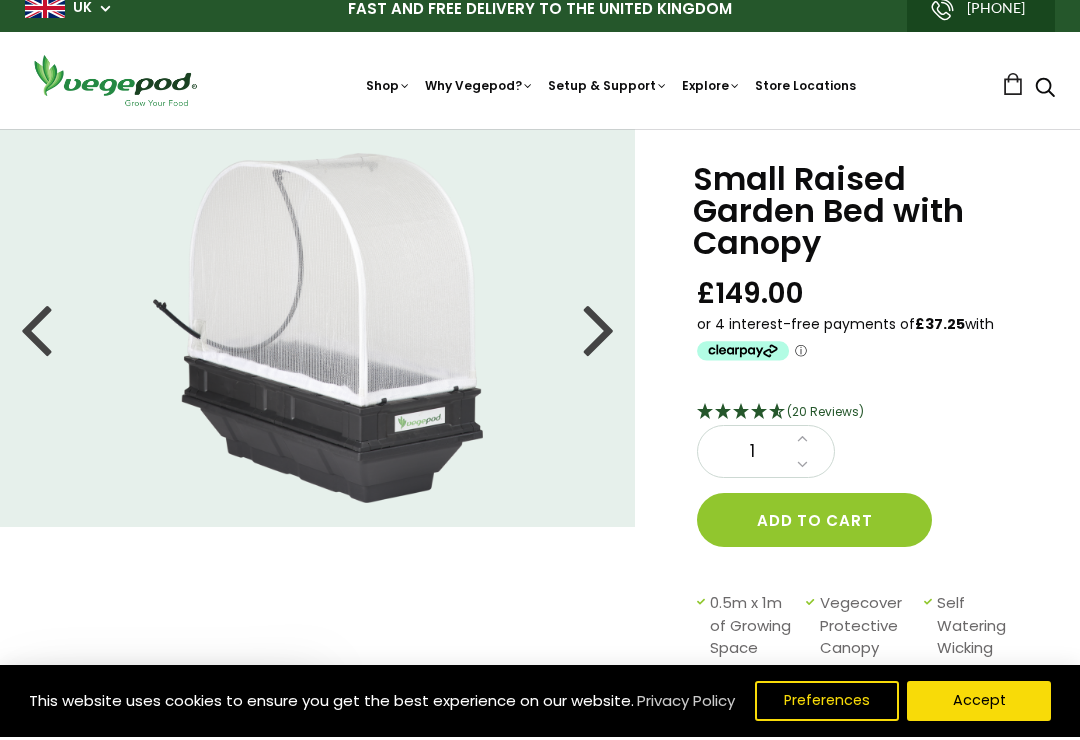 scroll, scrollTop: 0, scrollLeft: 0, axis: both 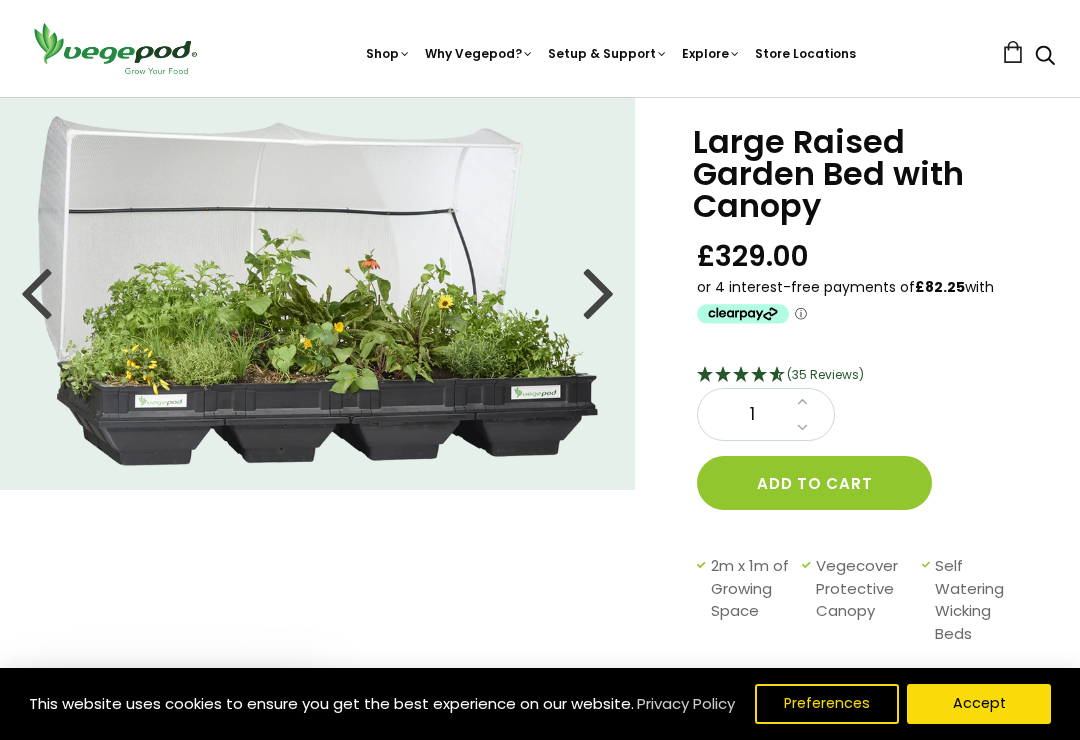 click at bounding box center (599, 291) 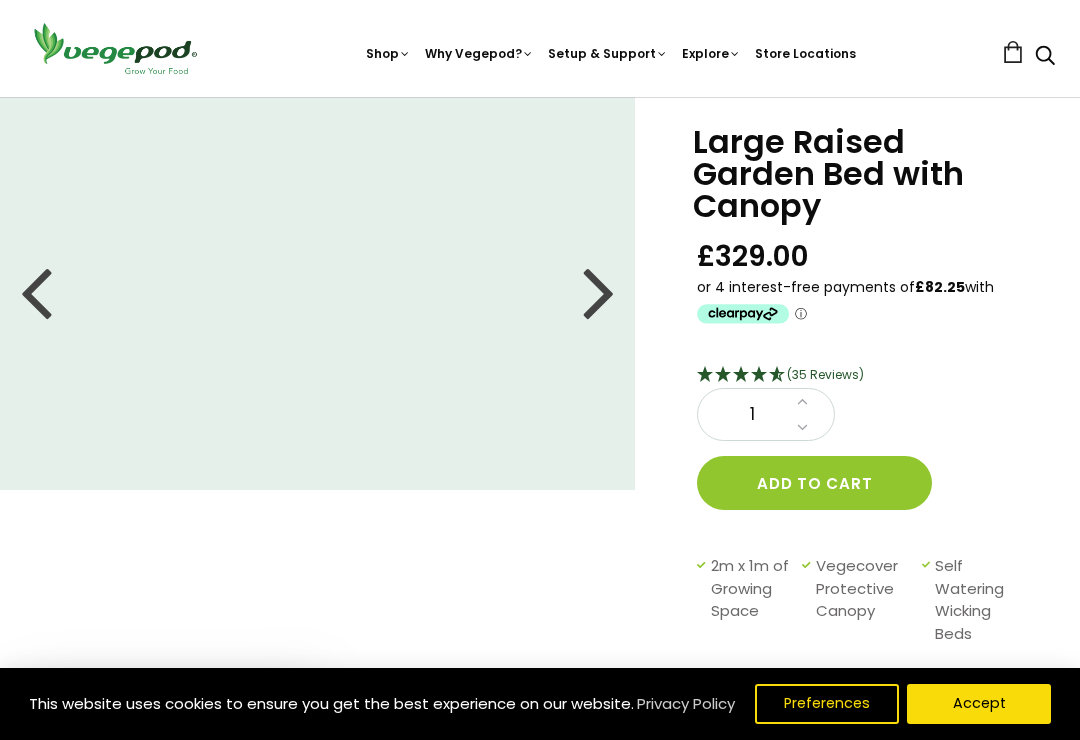click at bounding box center (599, 291) 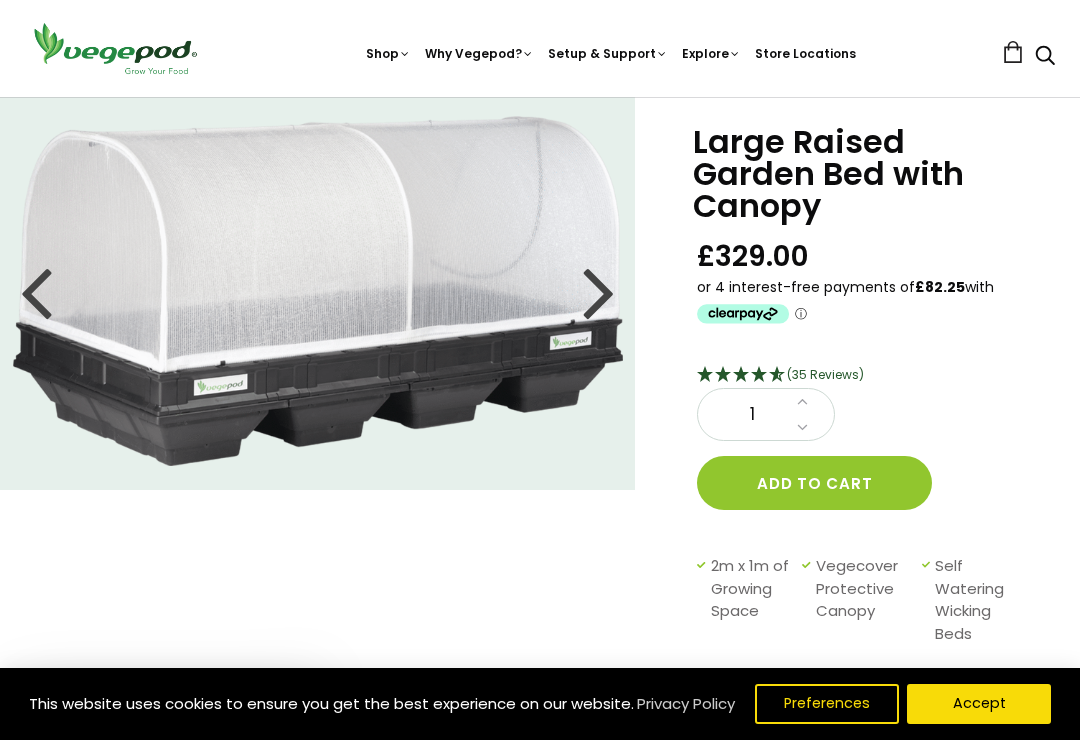 click at bounding box center [599, 291] 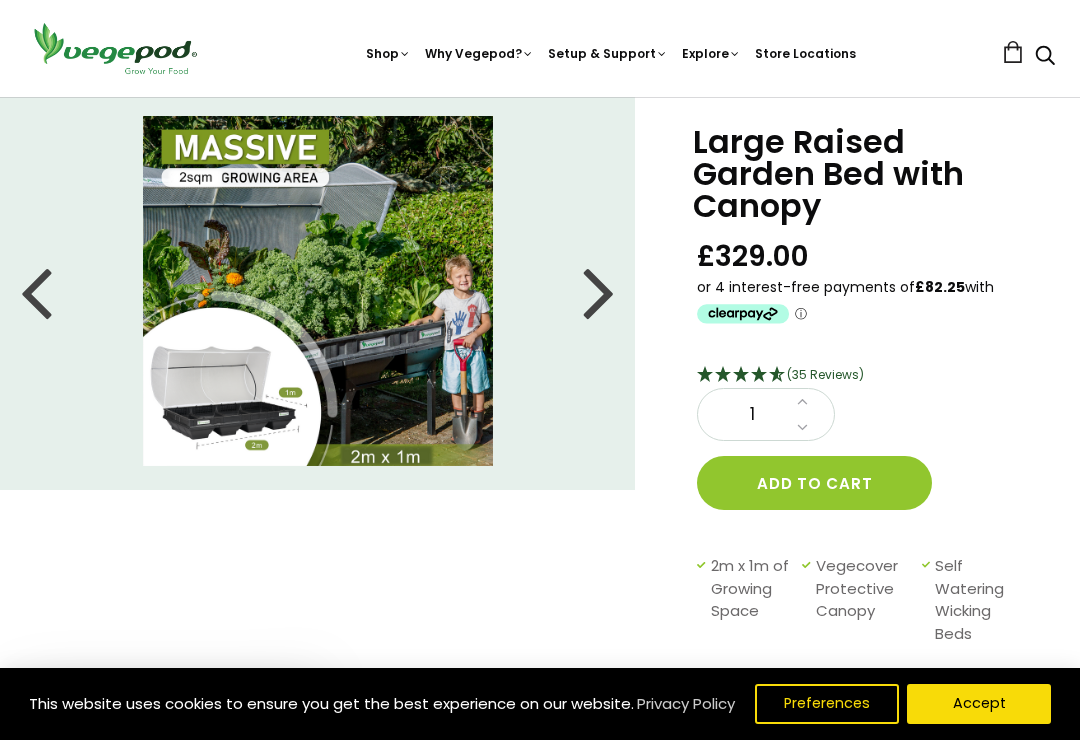 click at bounding box center (599, 291) 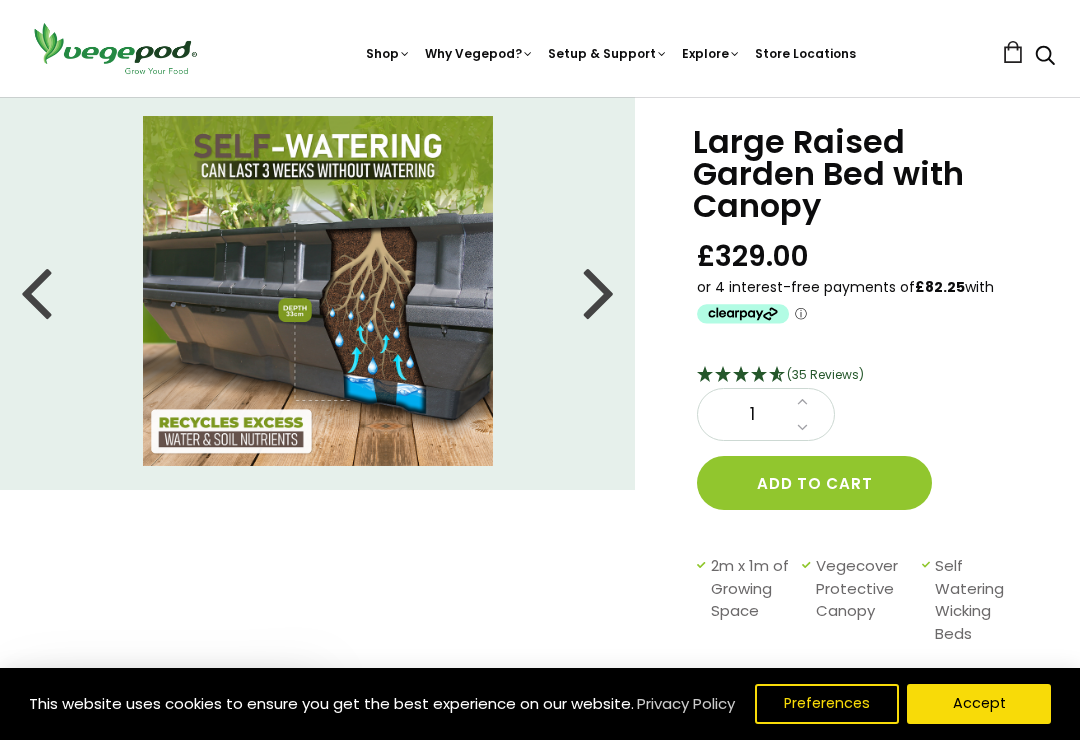 click at bounding box center [599, 291] 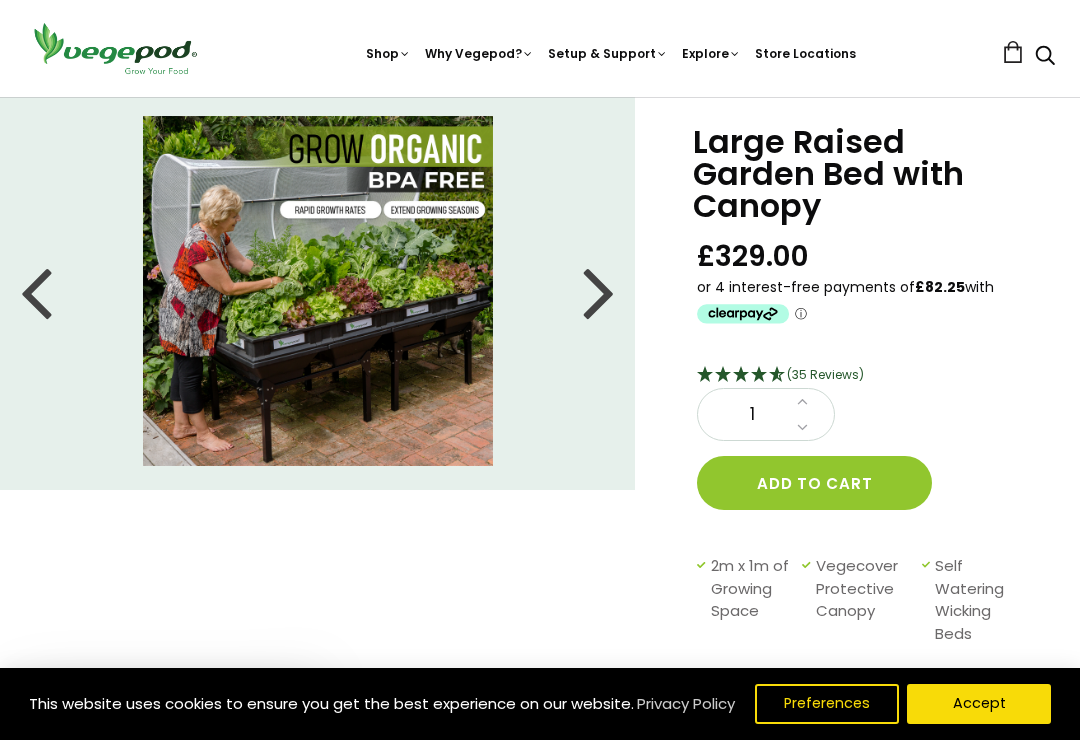 click at bounding box center [599, 291] 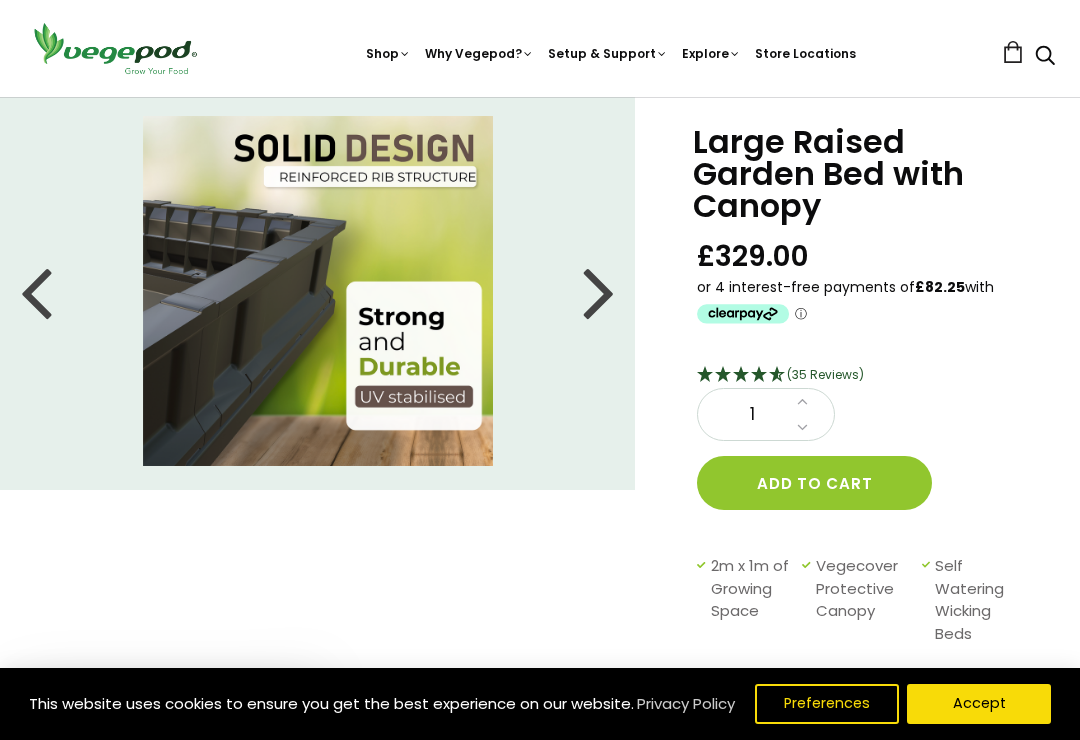 click at bounding box center (599, 291) 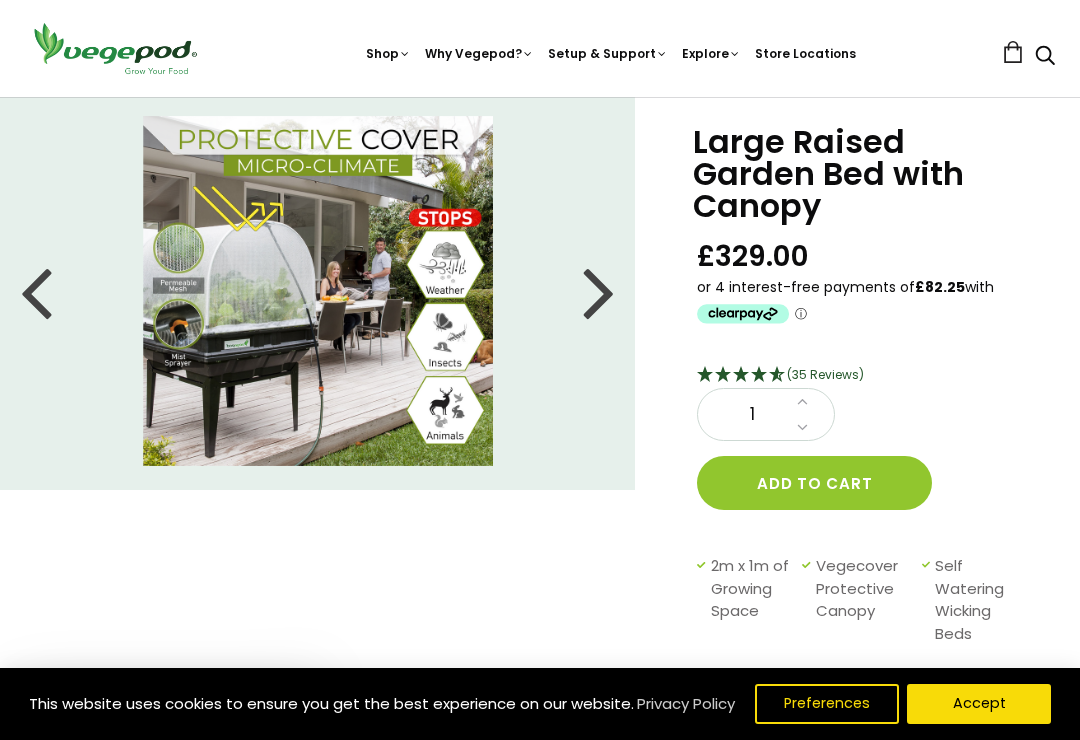 click at bounding box center [599, 291] 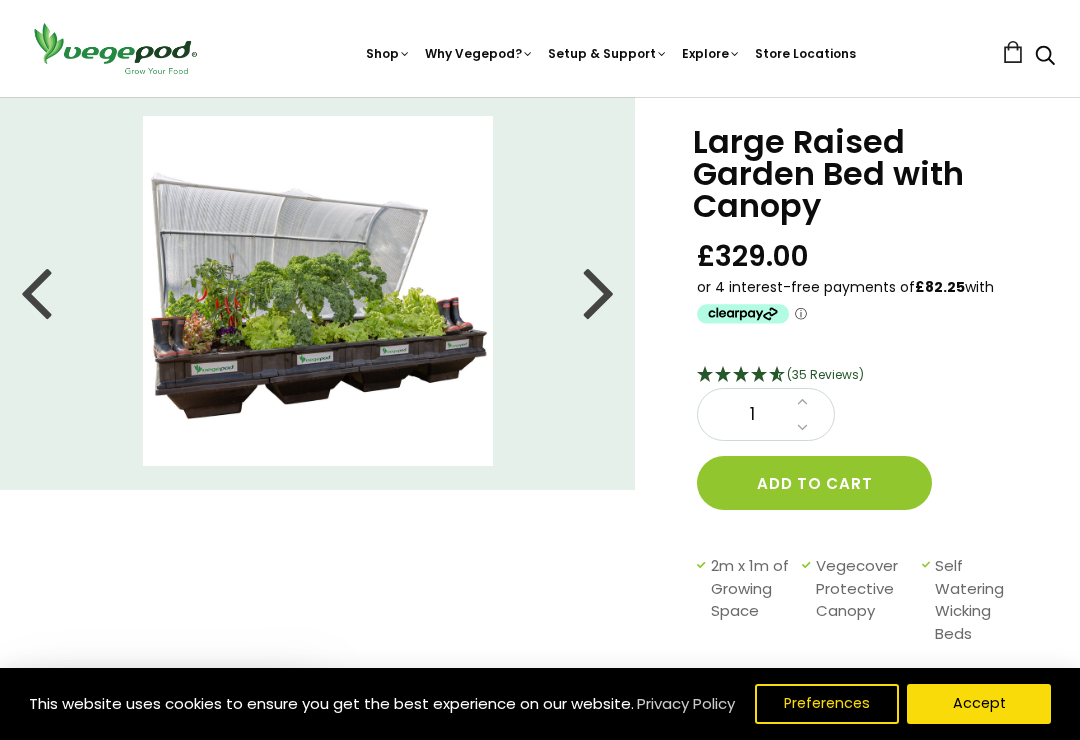 click at bounding box center (599, 291) 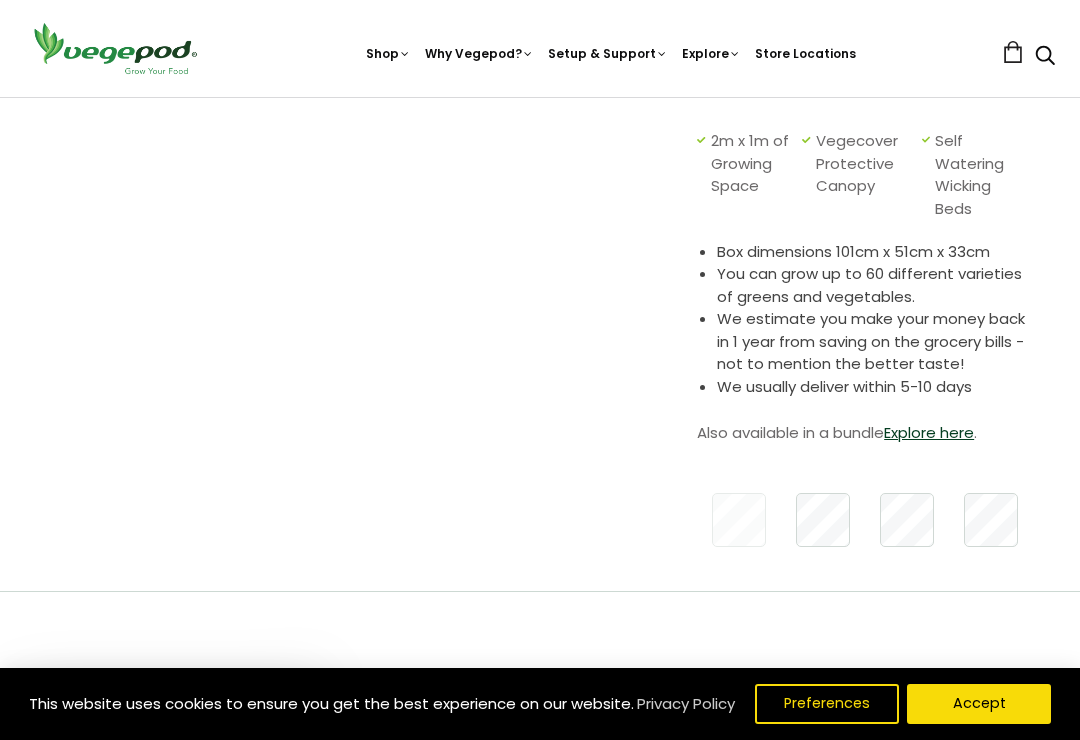 scroll, scrollTop: 547, scrollLeft: 0, axis: vertical 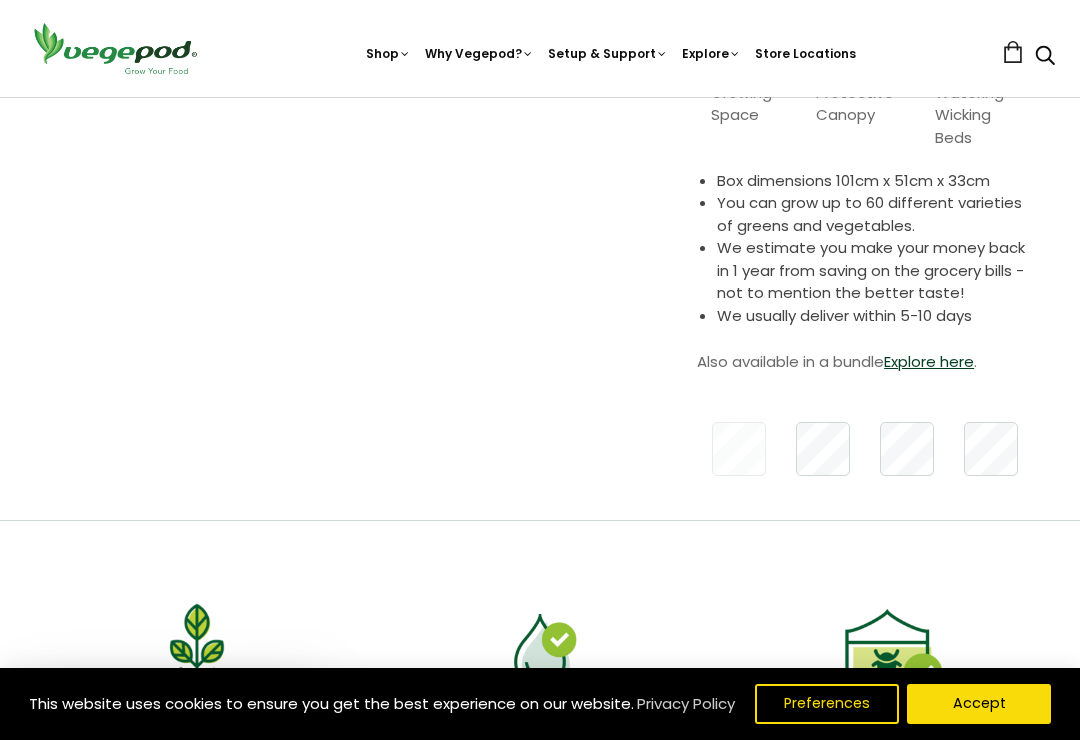 click on "Explore here" at bounding box center [929, 361] 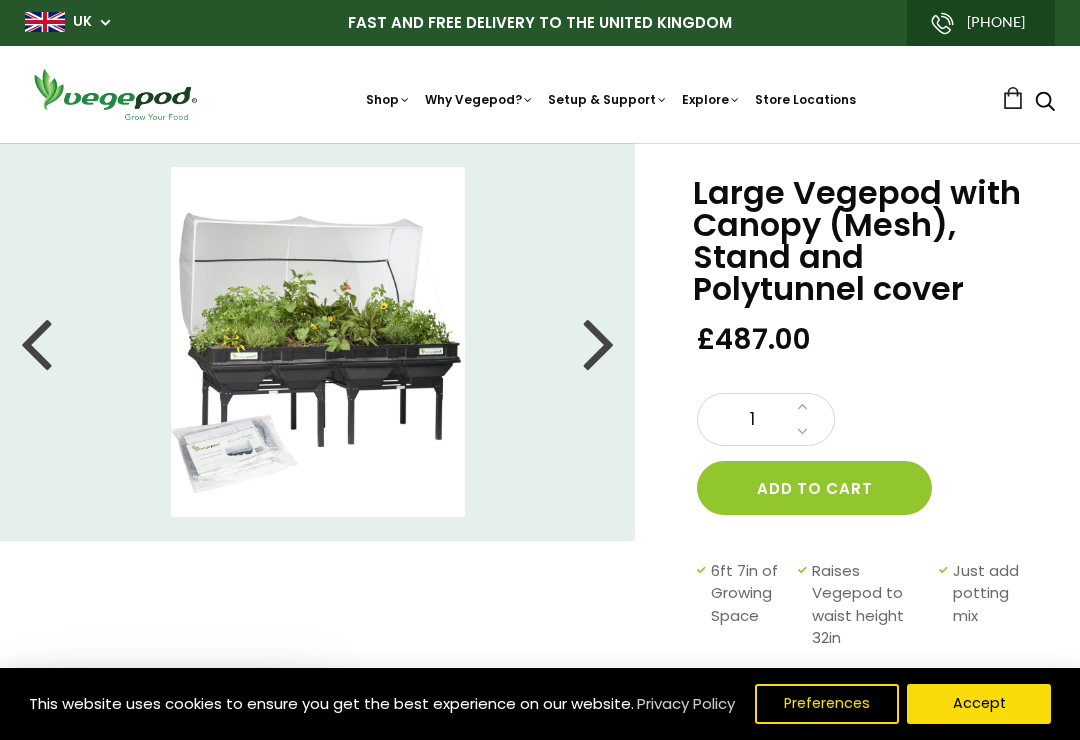 scroll, scrollTop: 0, scrollLeft: 0, axis: both 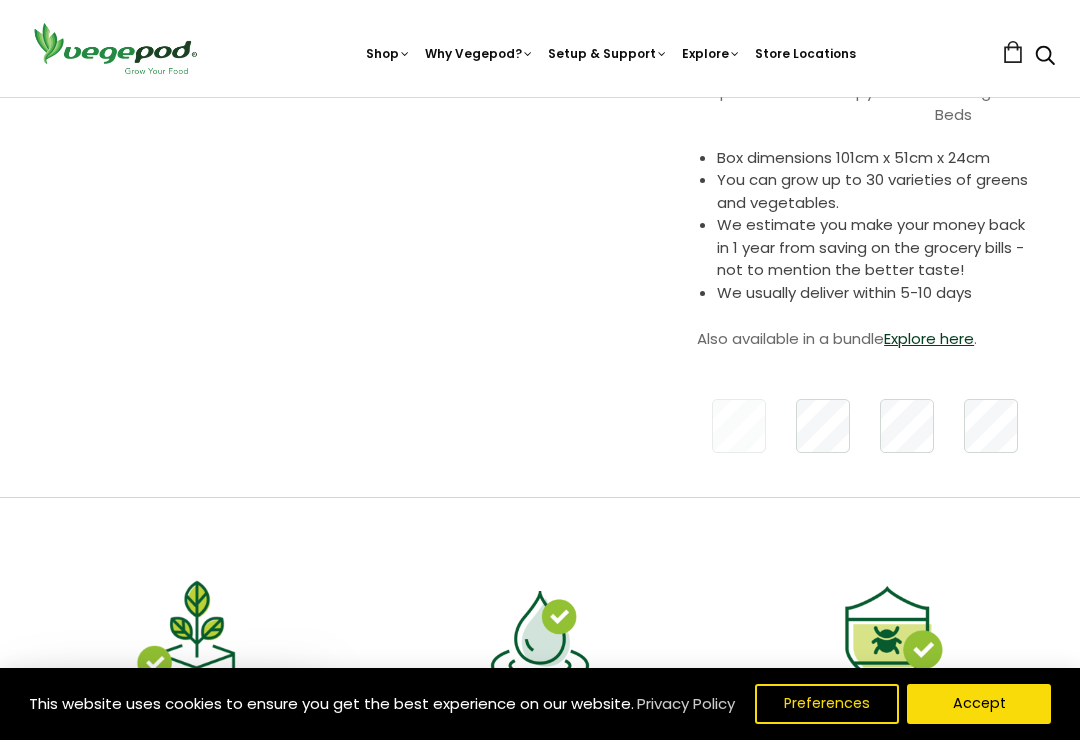 click on "Explore here" at bounding box center [929, 338] 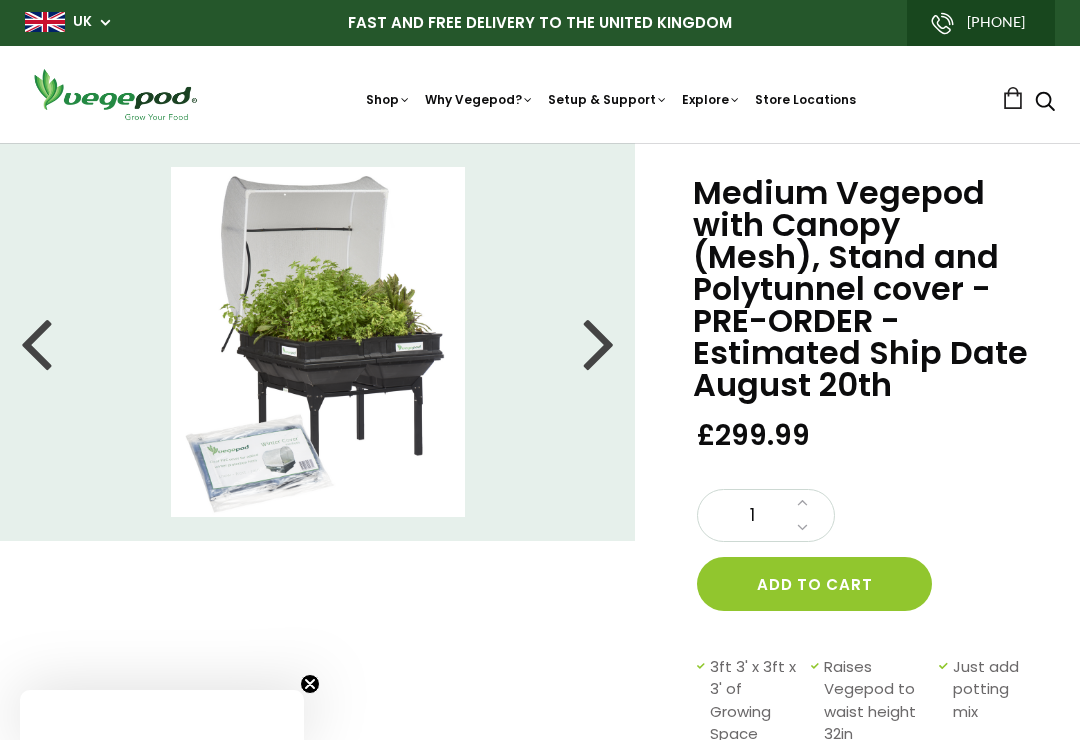 scroll, scrollTop: 0, scrollLeft: 0, axis: both 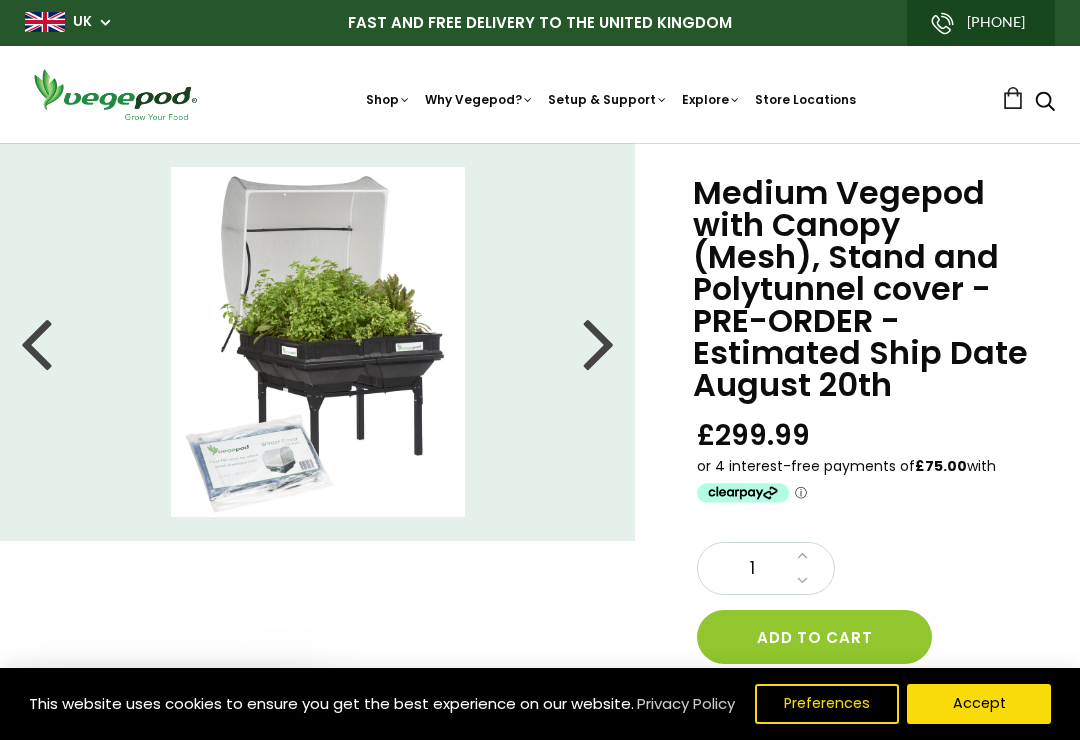 click at bounding box center (599, 342) 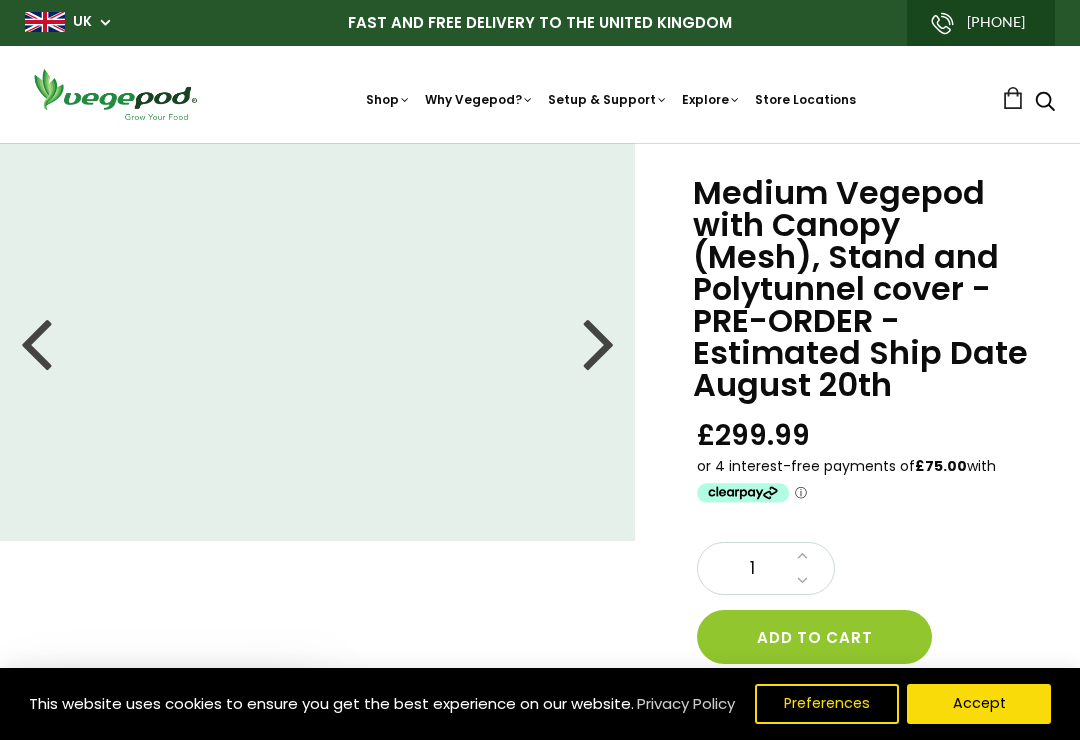 click at bounding box center (599, 342) 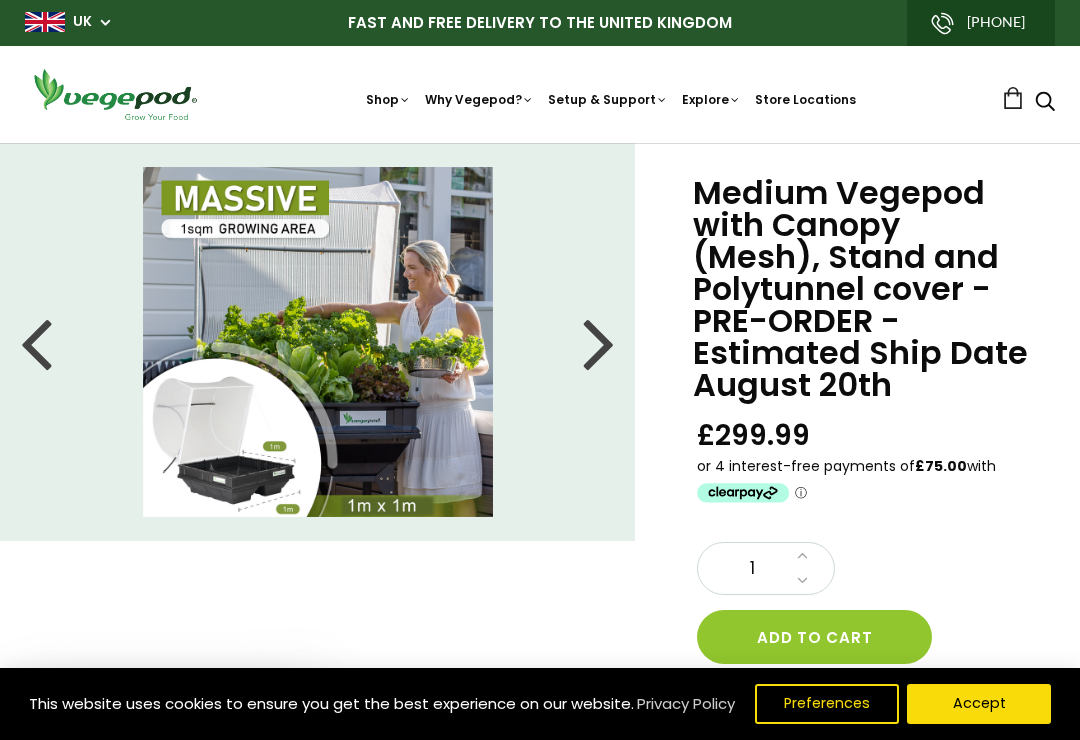 click at bounding box center (318, 342) 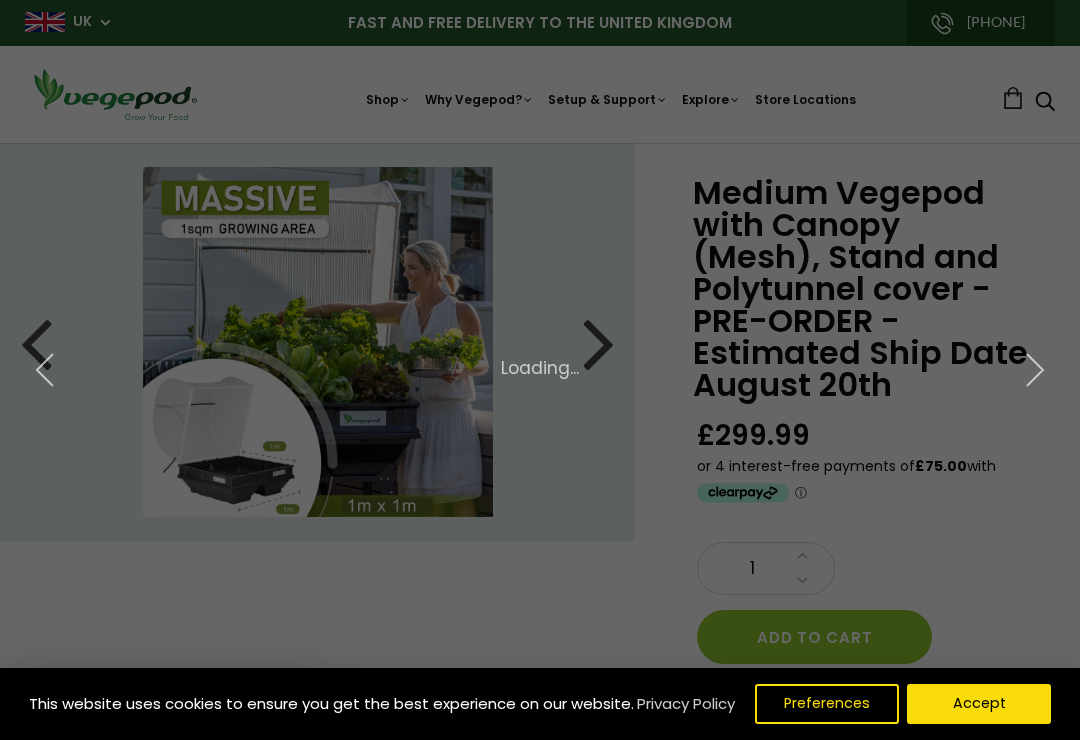 click on "× 4 of 7 Loading..." at bounding box center [540, 370] 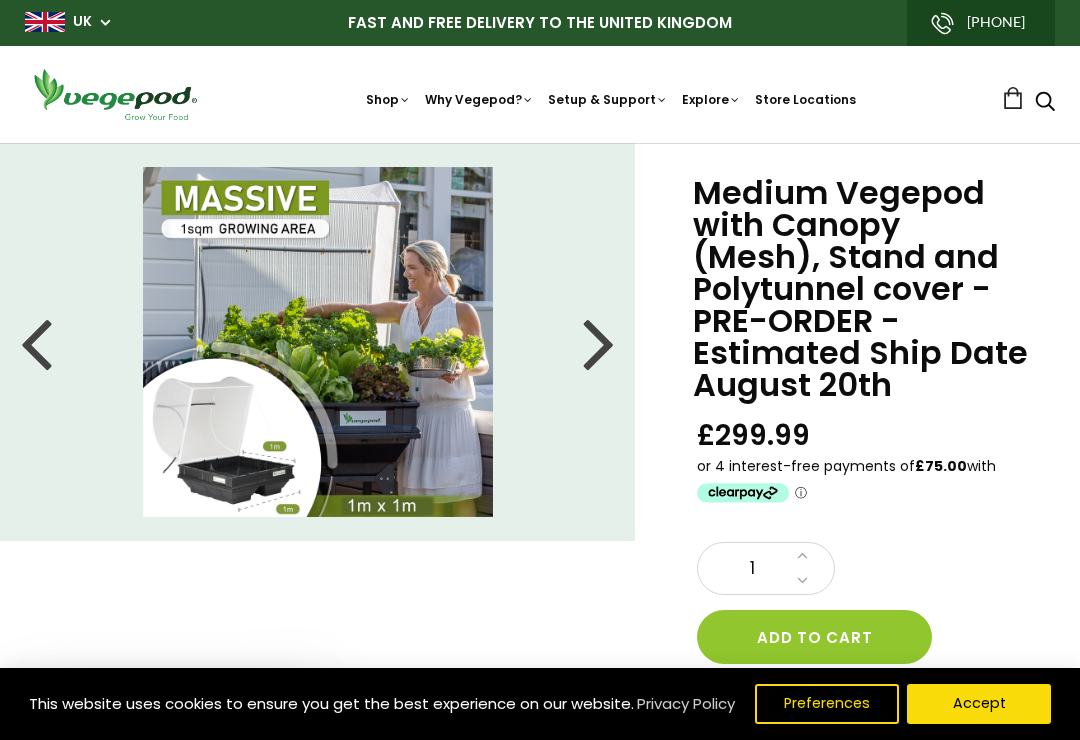 click at bounding box center (599, 342) 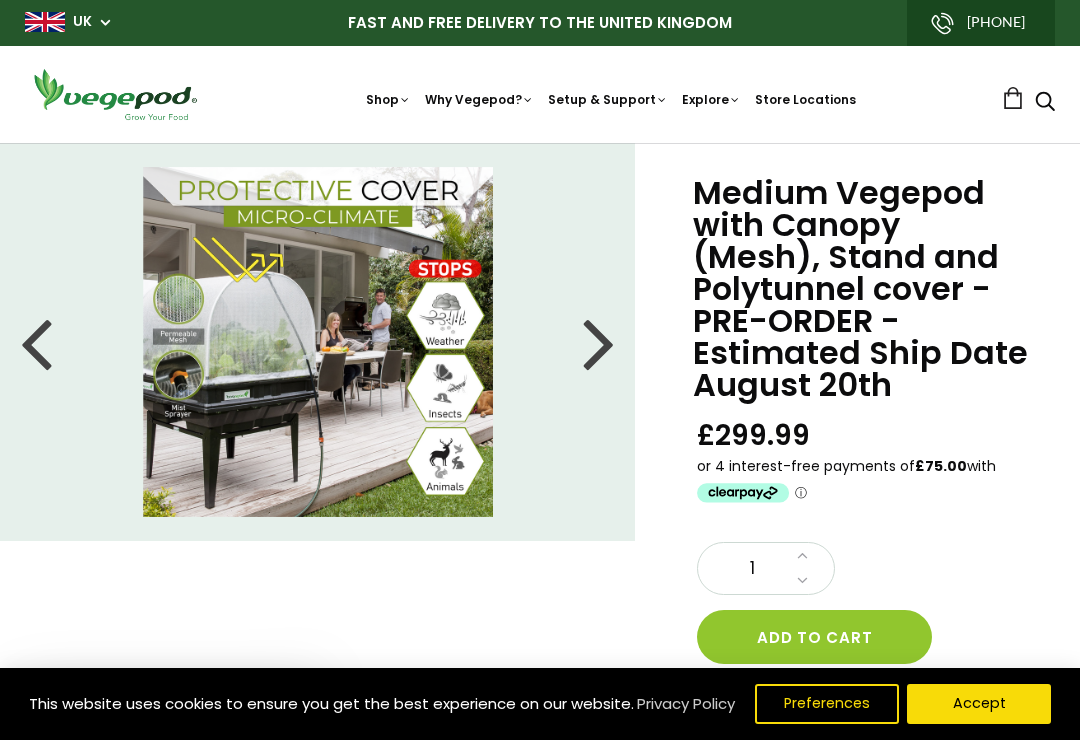 click at bounding box center [599, 342] 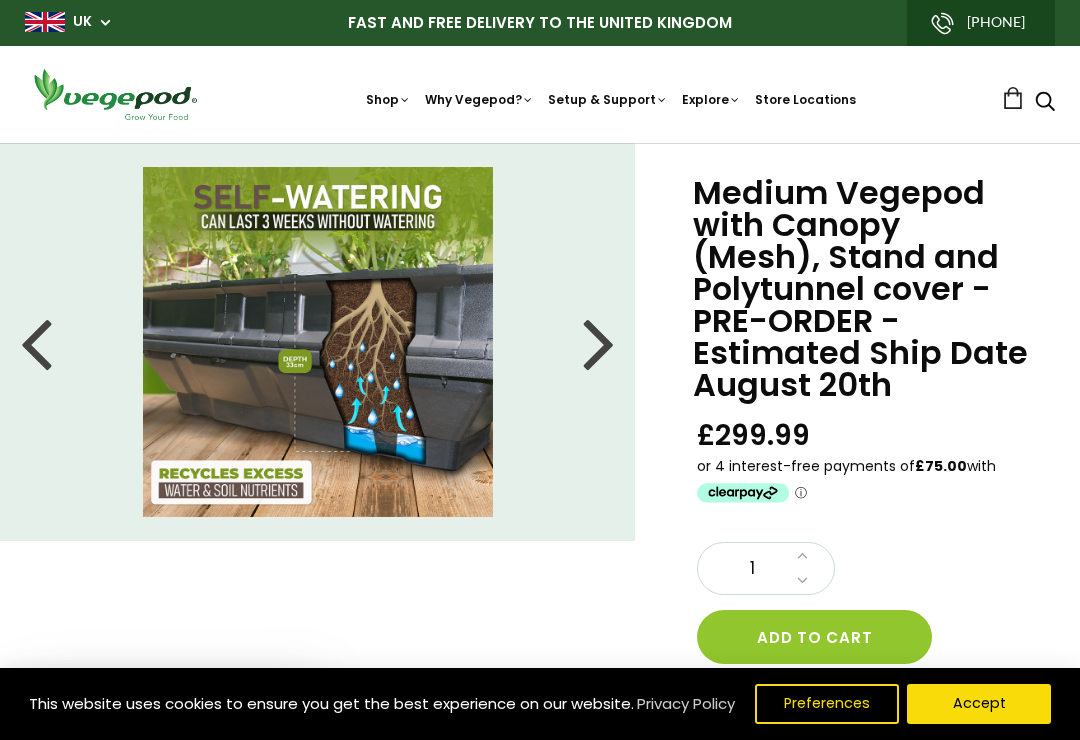 click at bounding box center [599, 342] 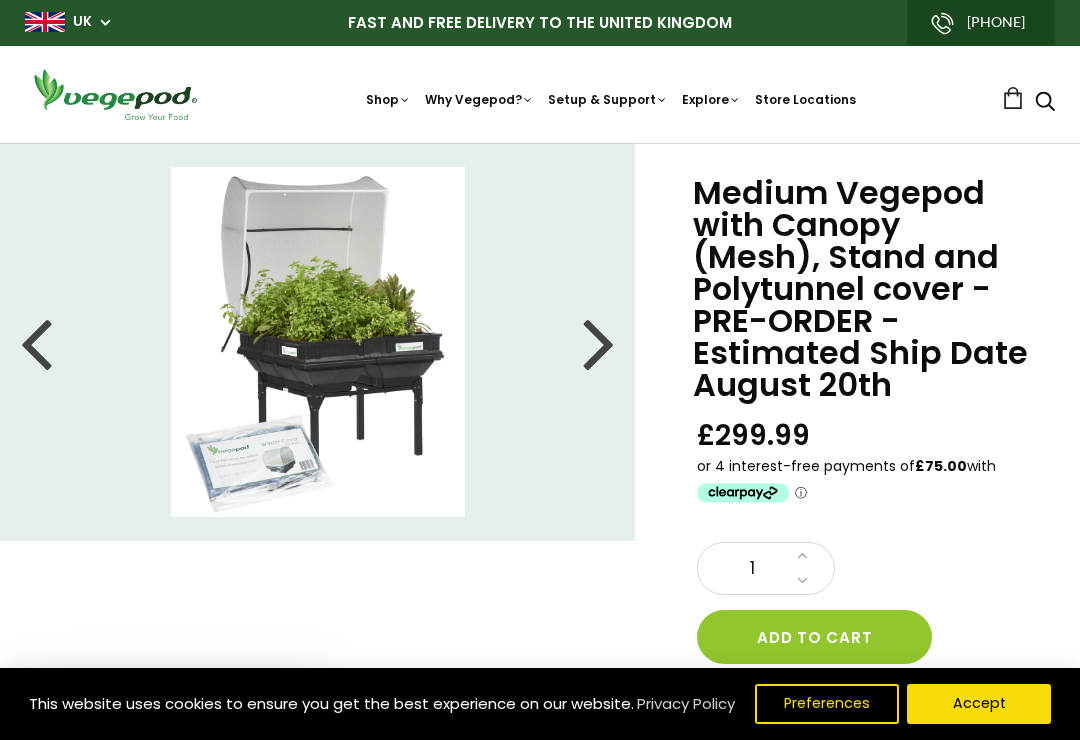 click at bounding box center (36, 342) 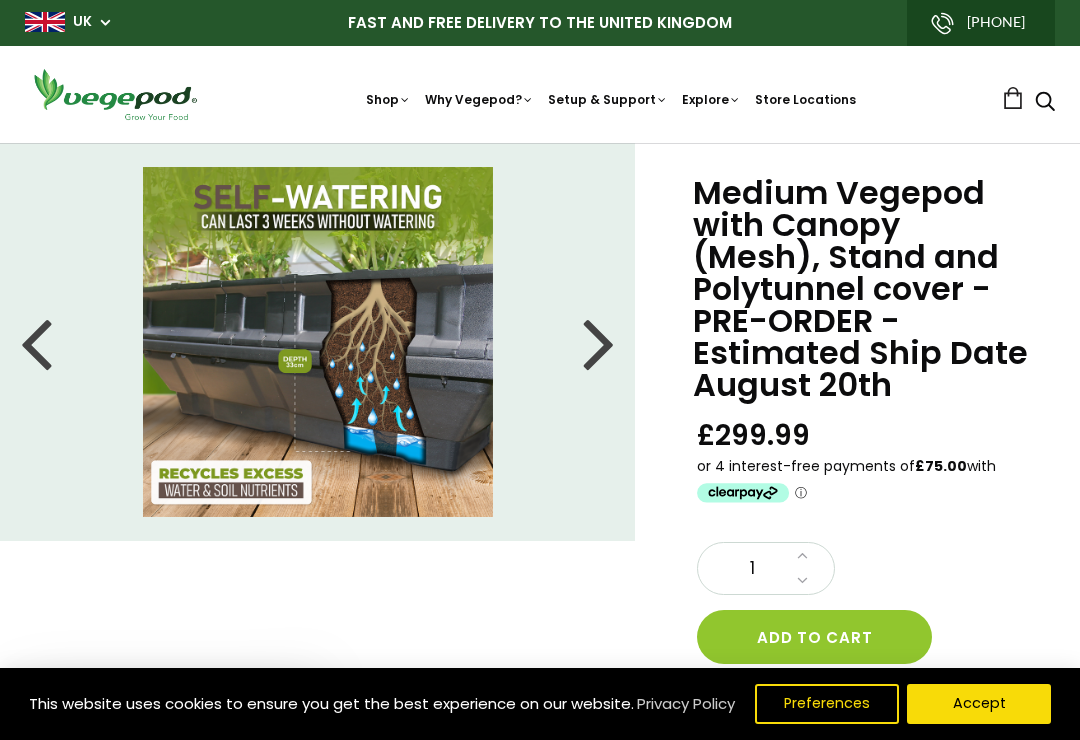 click at bounding box center [599, 342] 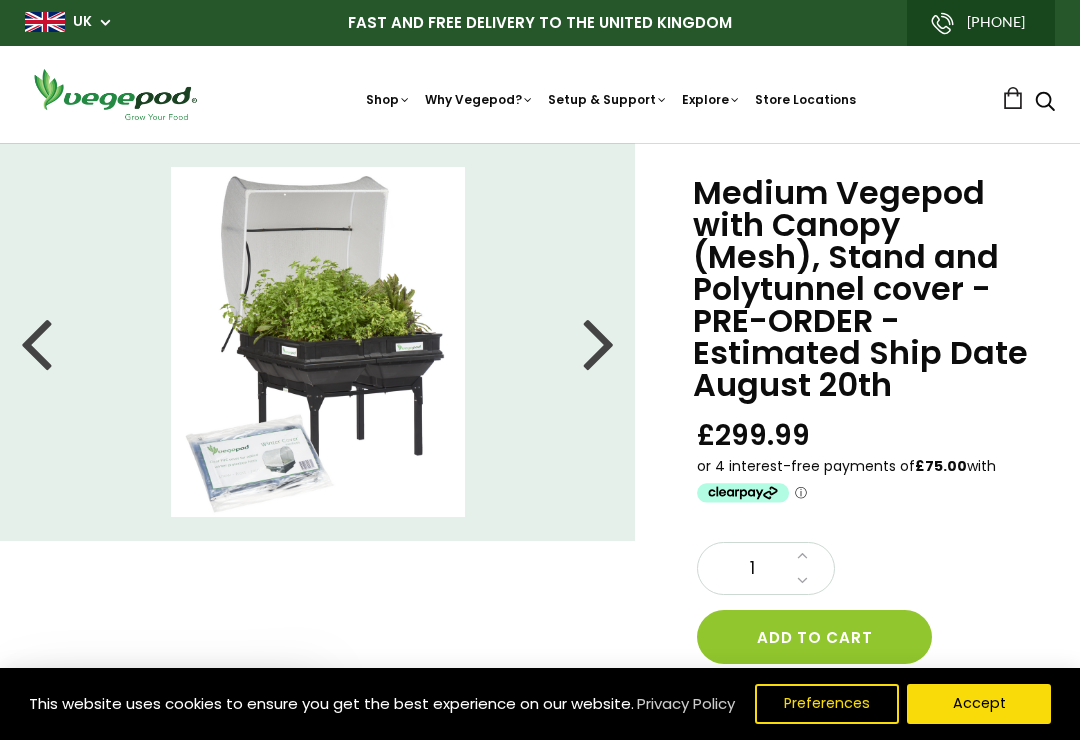 click at bounding box center [599, 342] 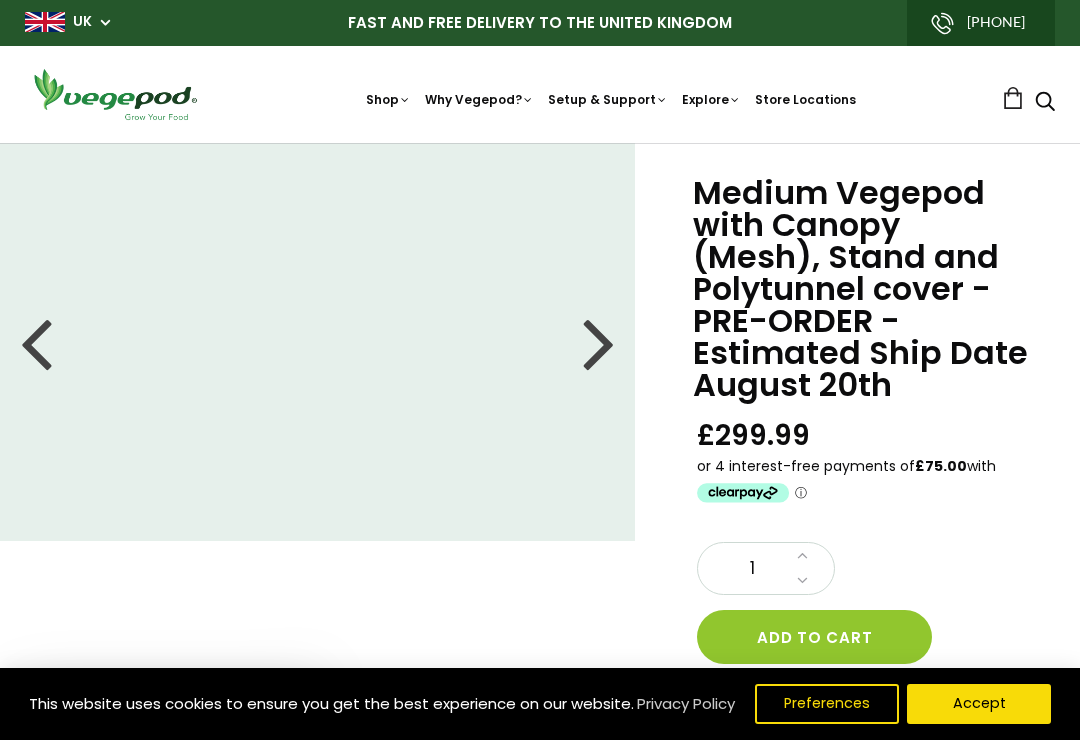 click at bounding box center (599, 342) 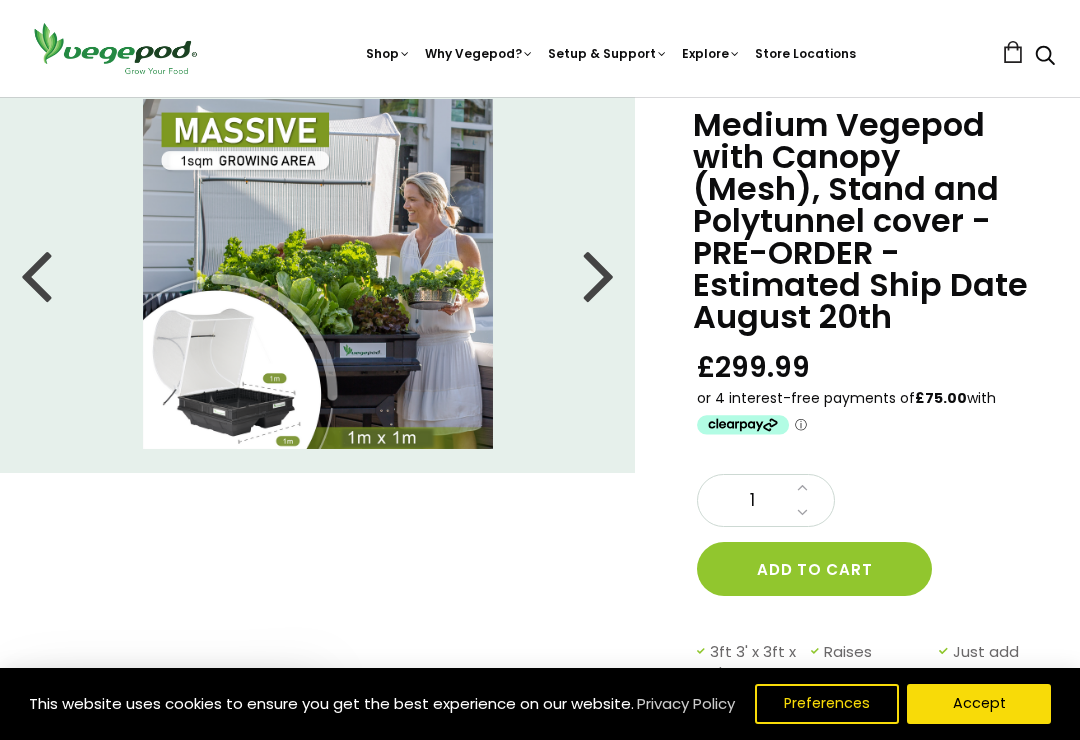 scroll, scrollTop: 0, scrollLeft: 0, axis: both 